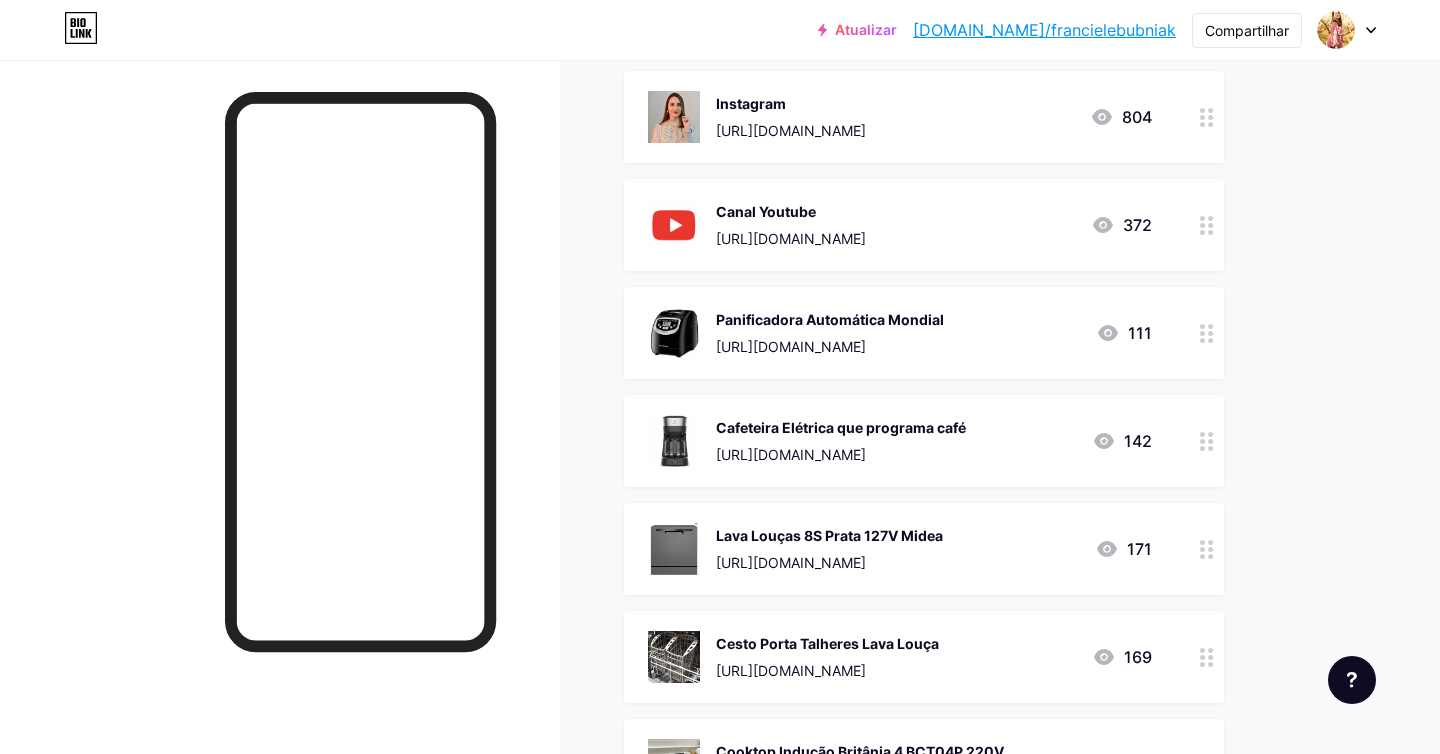 scroll, scrollTop: 640, scrollLeft: 0, axis: vertical 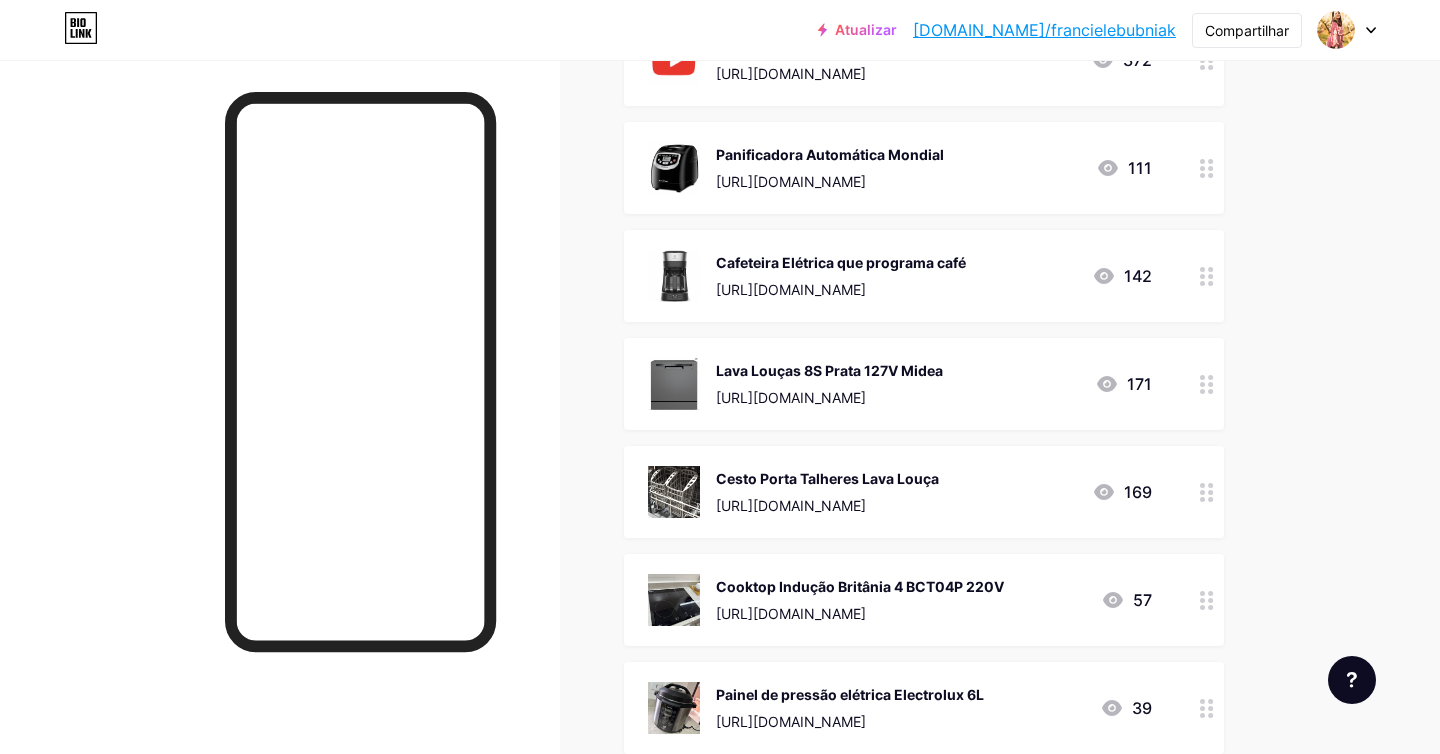 drag, startPoint x: 907, startPoint y: 396, endPoint x: 720, endPoint y: 401, distance: 187.06683 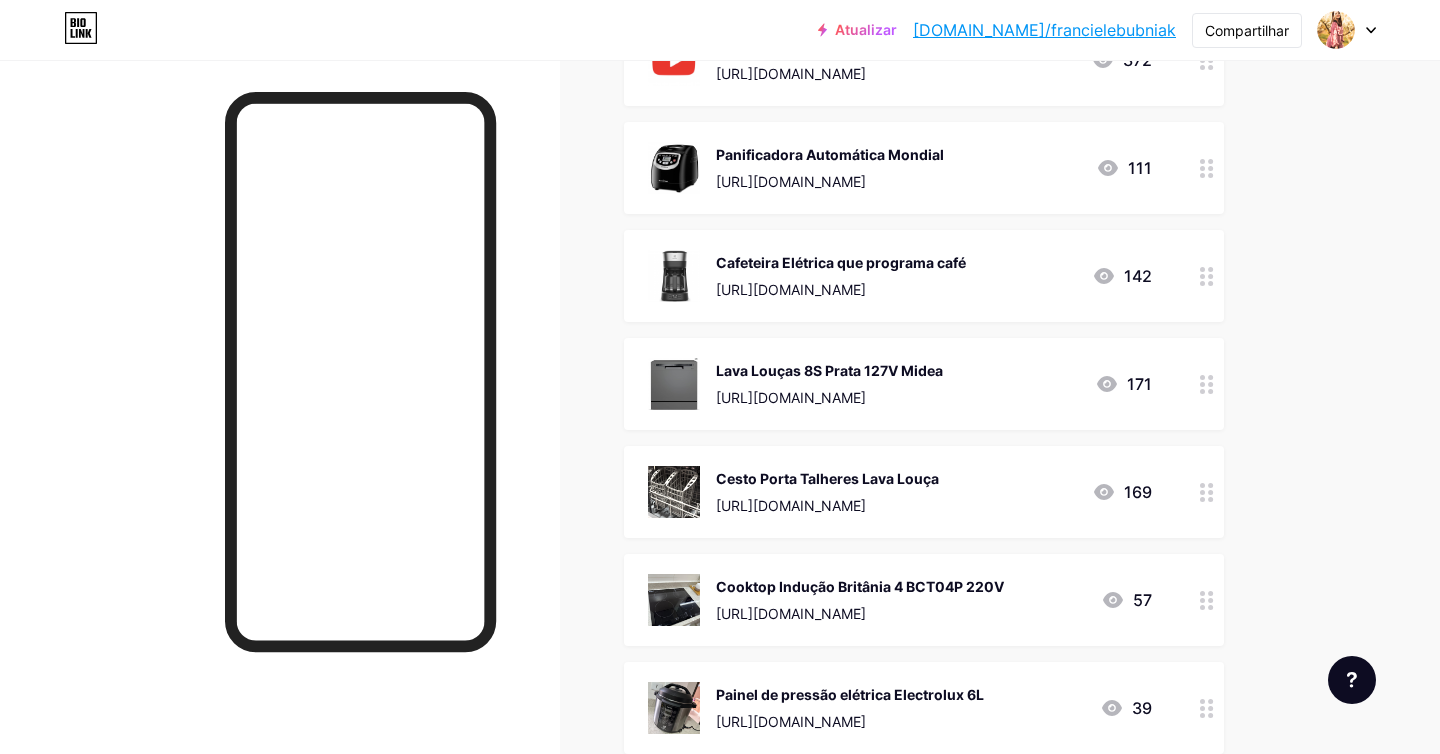 click on "[URL][DOMAIN_NAME]" at bounding box center (829, 397) 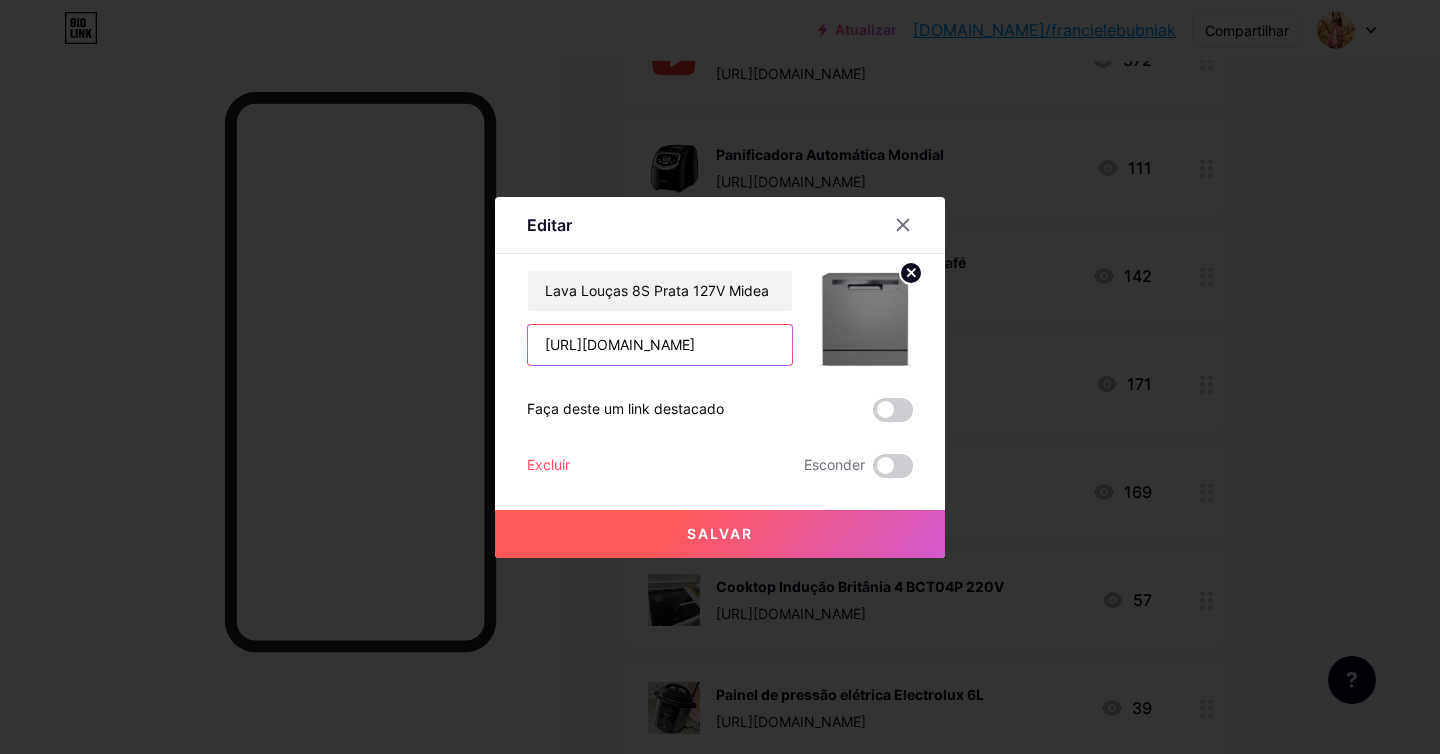 drag, startPoint x: 744, startPoint y: 348, endPoint x: 478, endPoint y: 325, distance: 266.99252 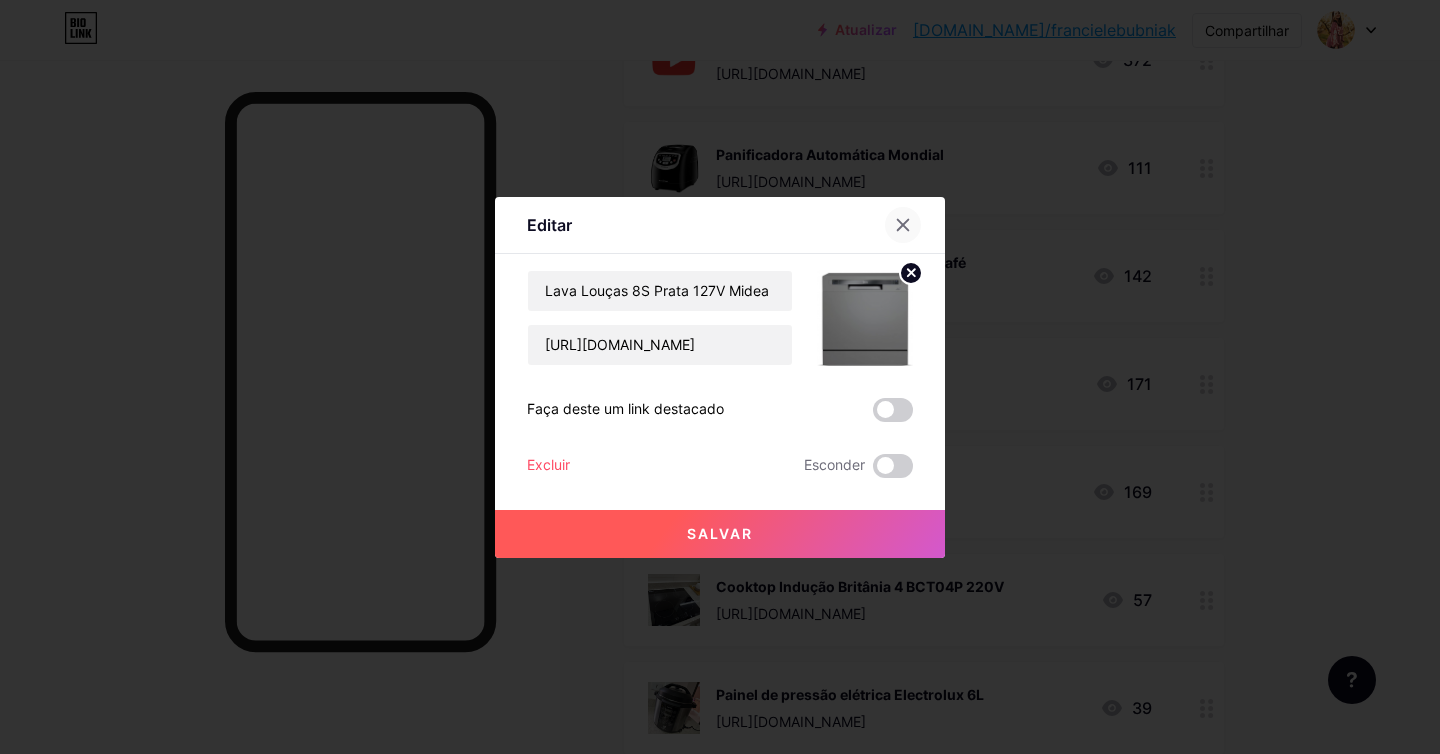 click 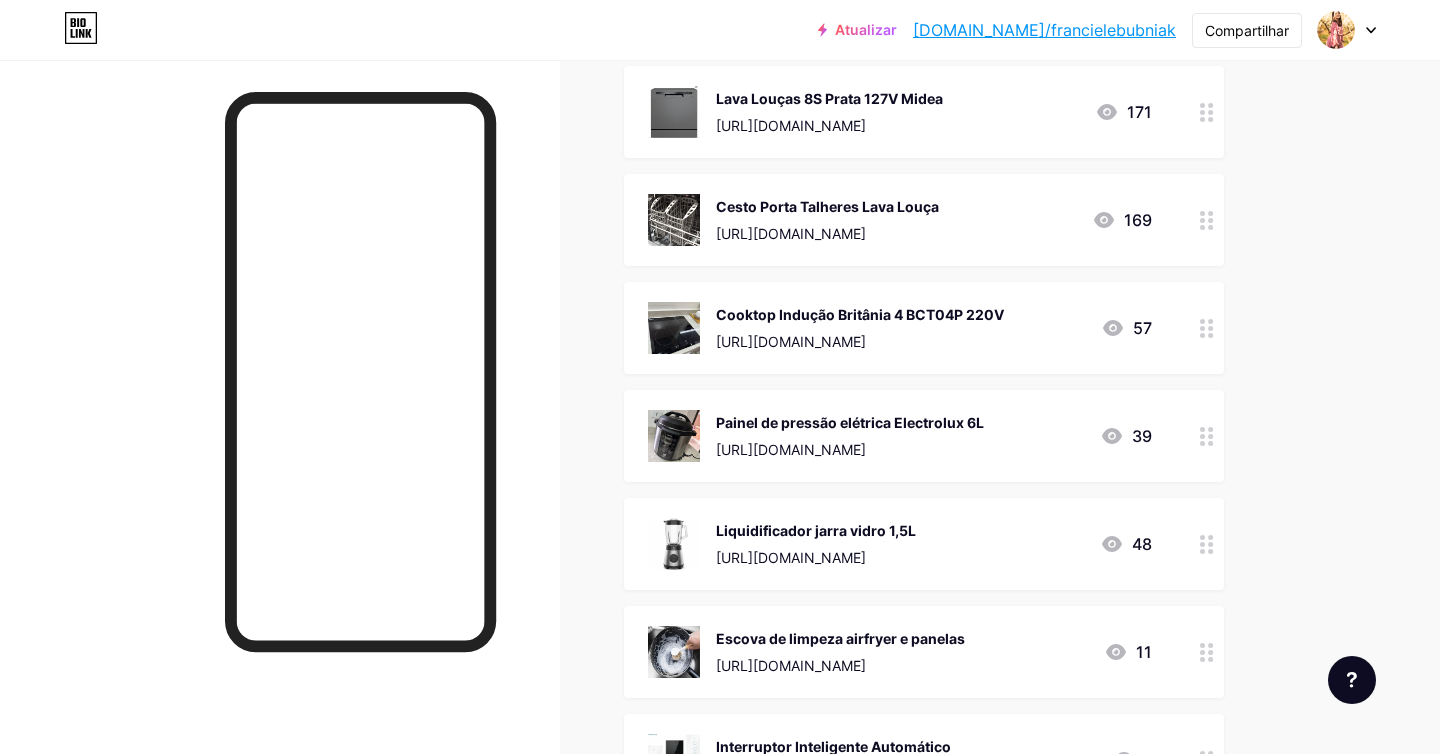 scroll, scrollTop: 910, scrollLeft: 0, axis: vertical 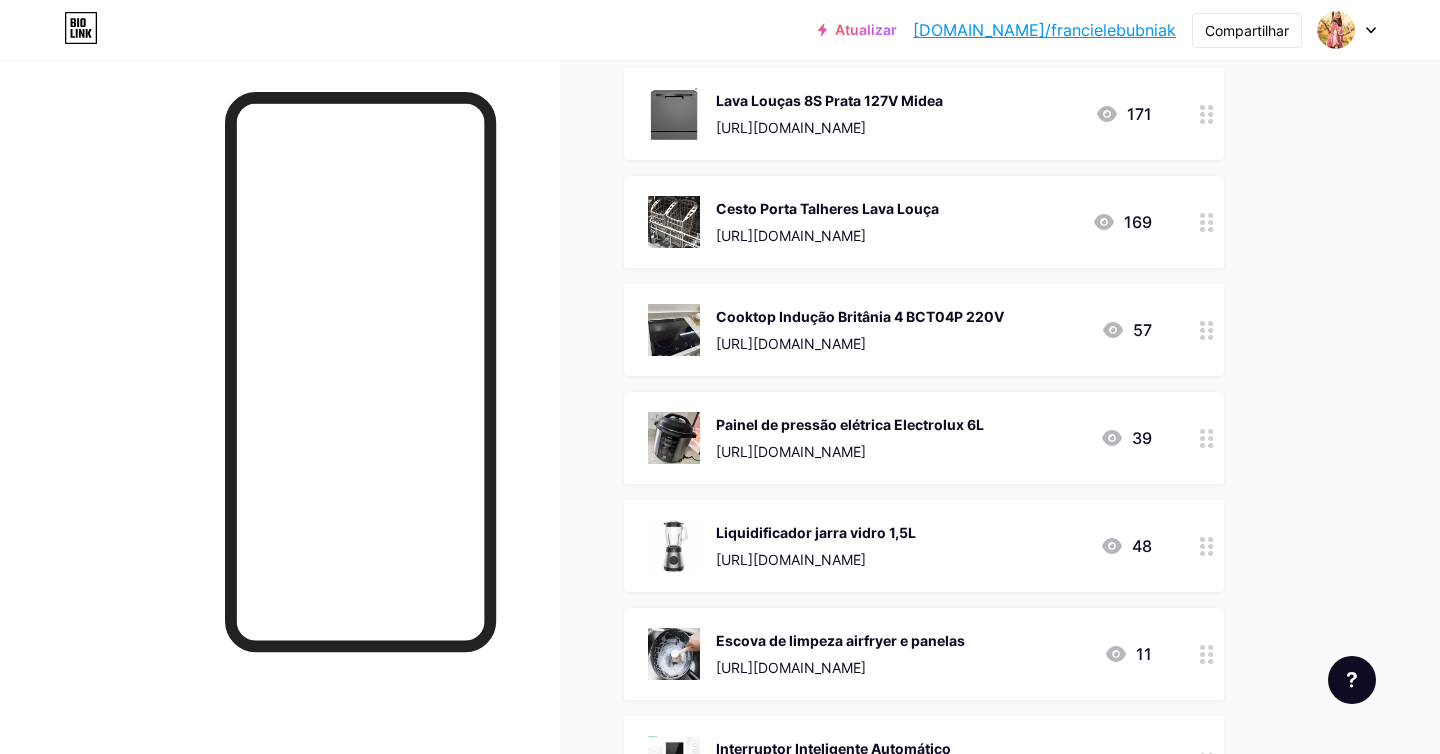 click on "[URL][DOMAIN_NAME]" at bounding box center [791, 235] 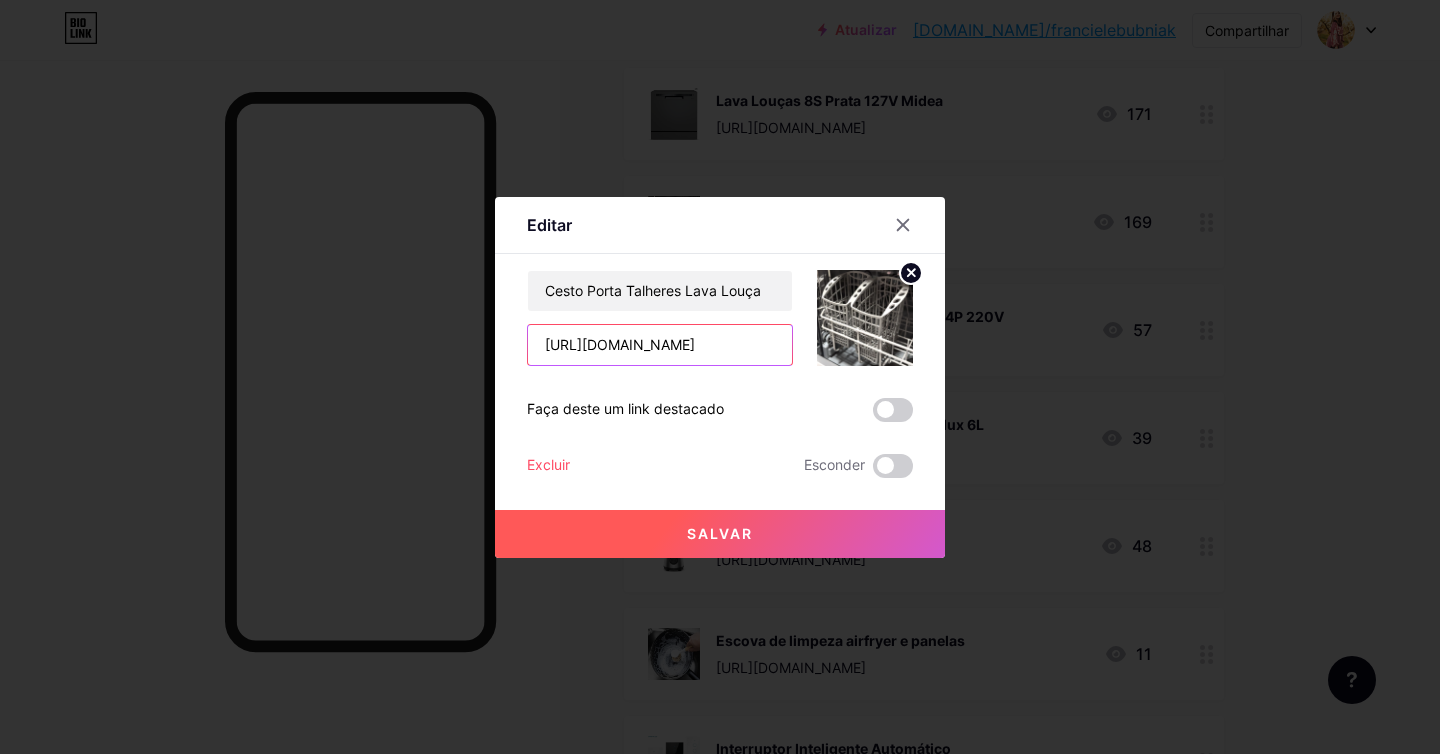 click on "[URL][DOMAIN_NAME]" at bounding box center [660, 345] 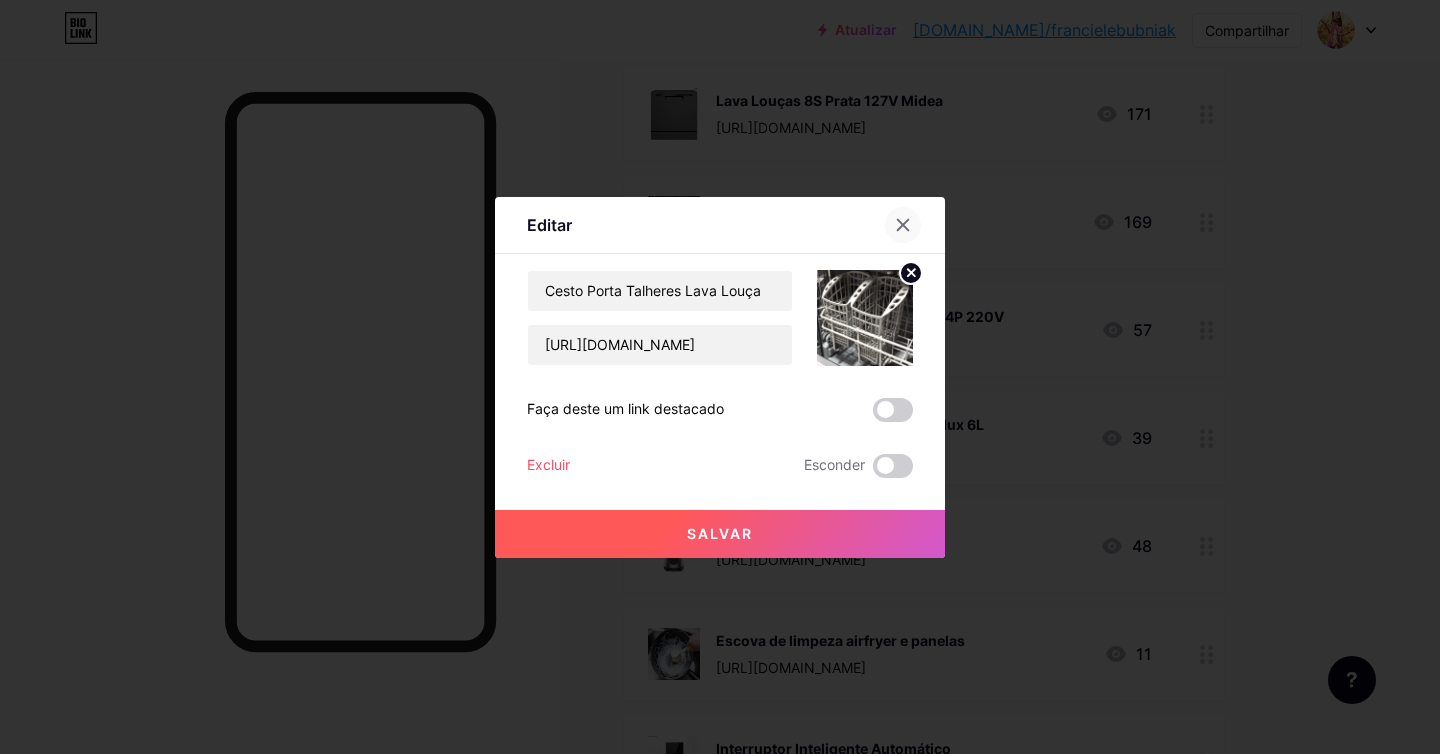 click at bounding box center (903, 225) 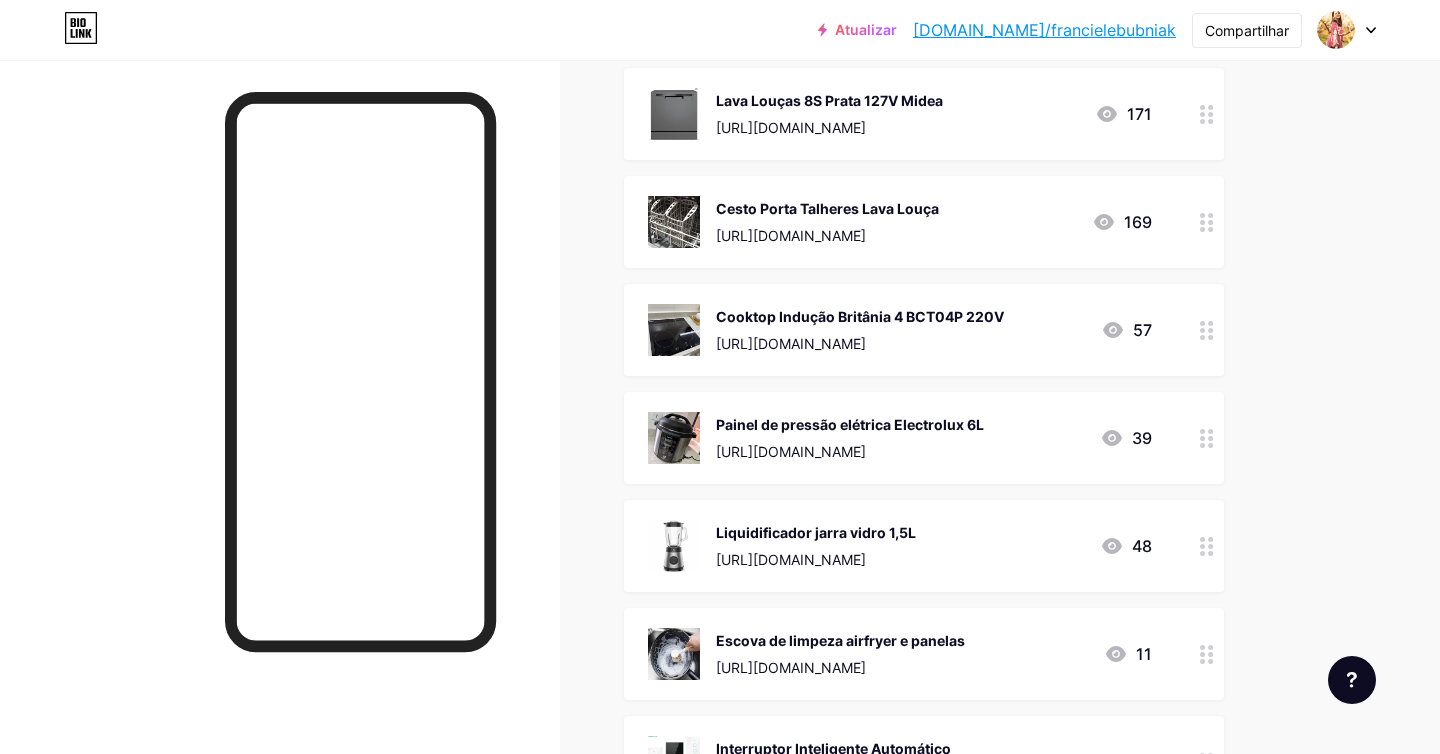 click on "Liquidificador jarra vidro 1,5L" at bounding box center (816, 532) 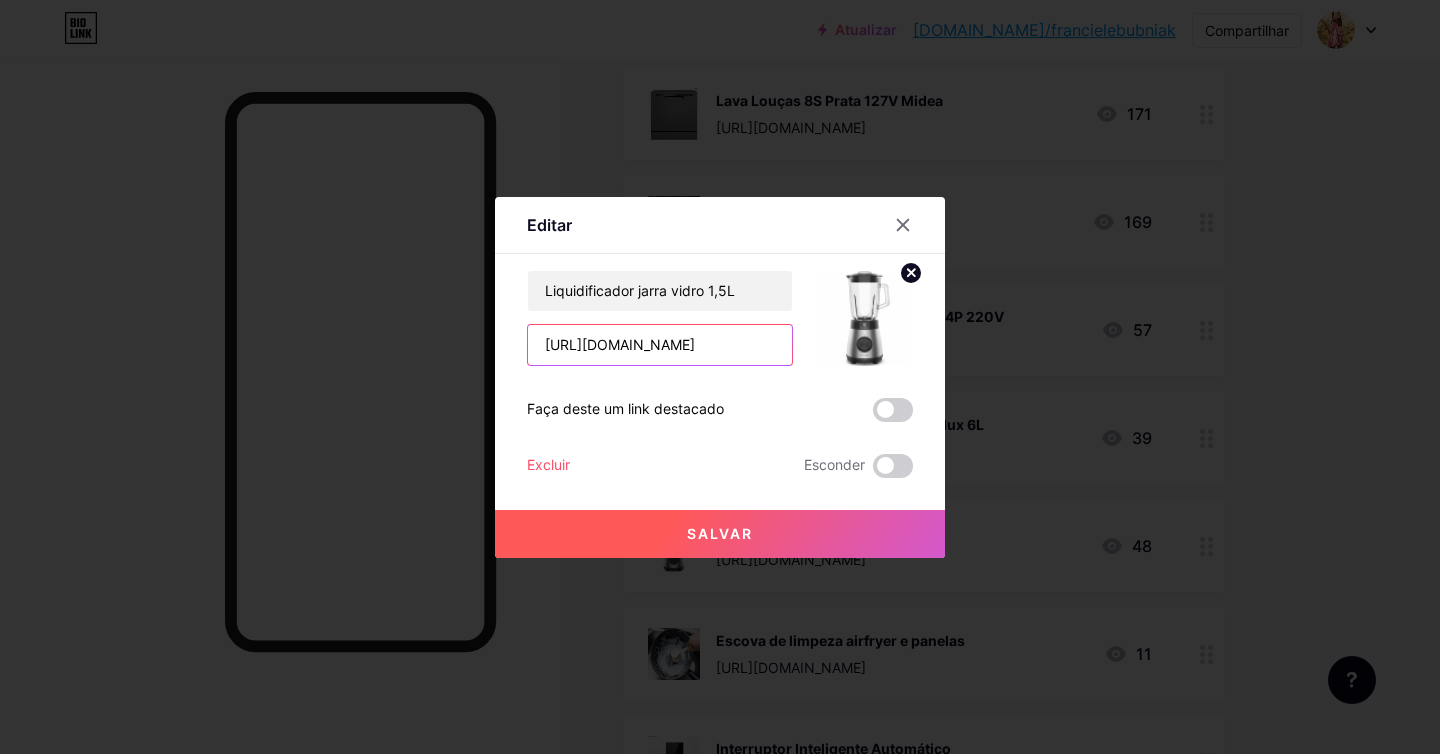 drag, startPoint x: 758, startPoint y: 345, endPoint x: 510, endPoint y: 330, distance: 248.45322 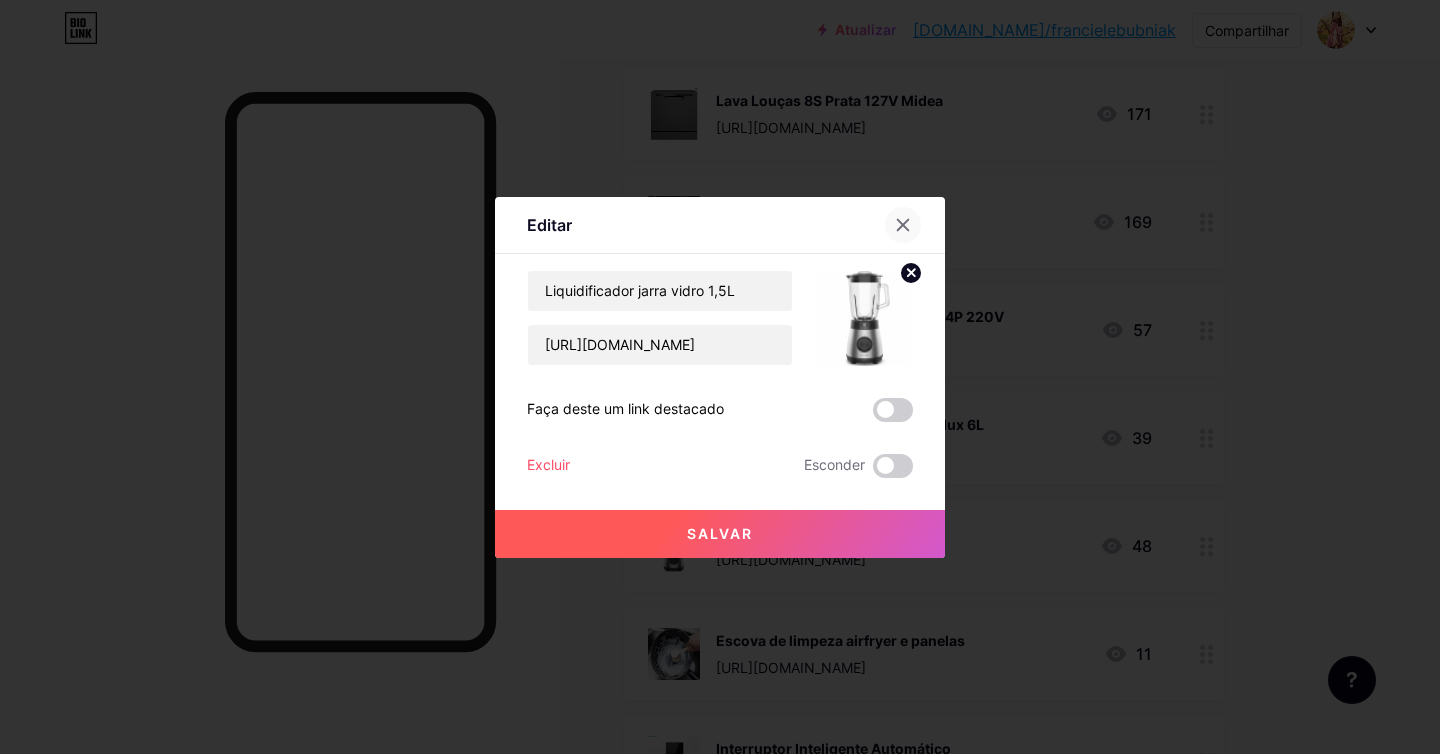 click 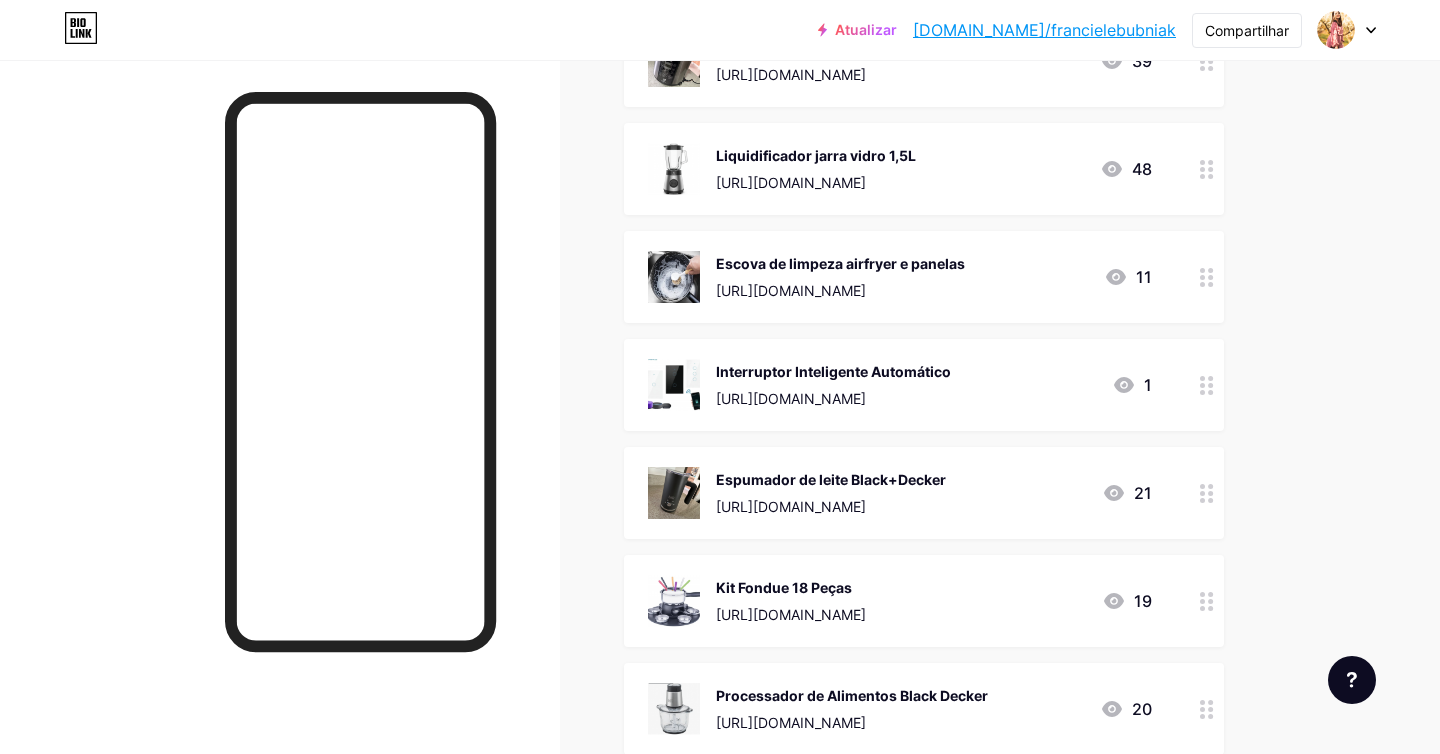 scroll, scrollTop: 1290, scrollLeft: 0, axis: vertical 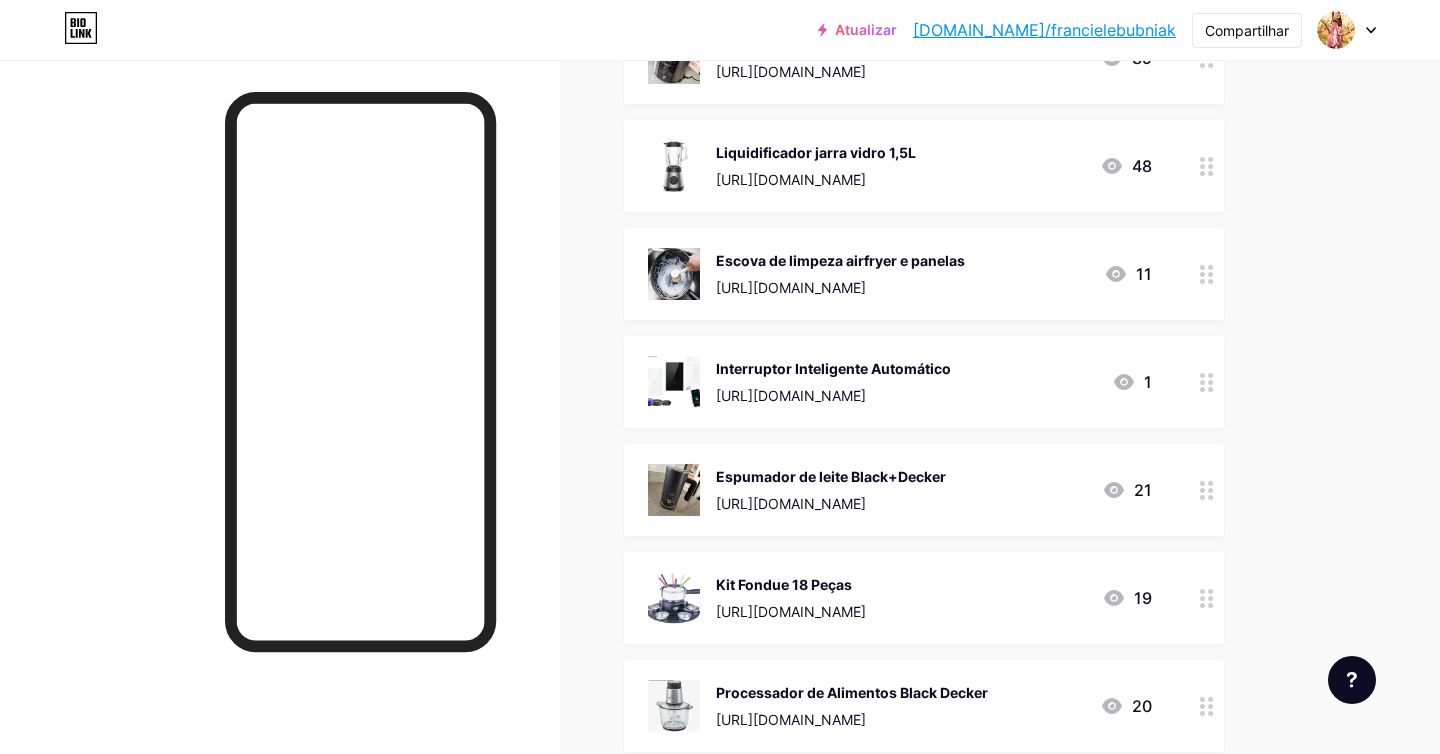 click on "[URL][DOMAIN_NAME]" at bounding box center [791, 503] 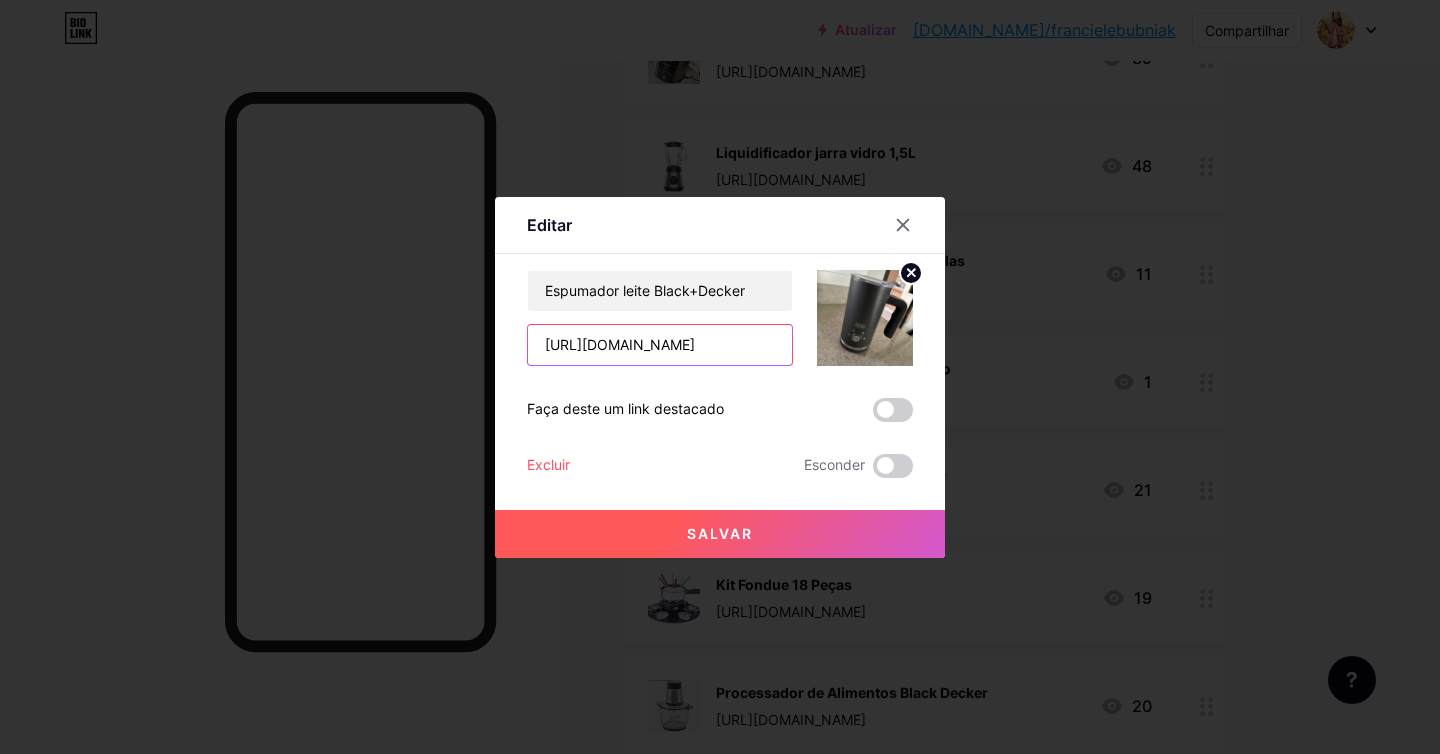 drag, startPoint x: 755, startPoint y: 355, endPoint x: 426, endPoint y: 345, distance: 329.15195 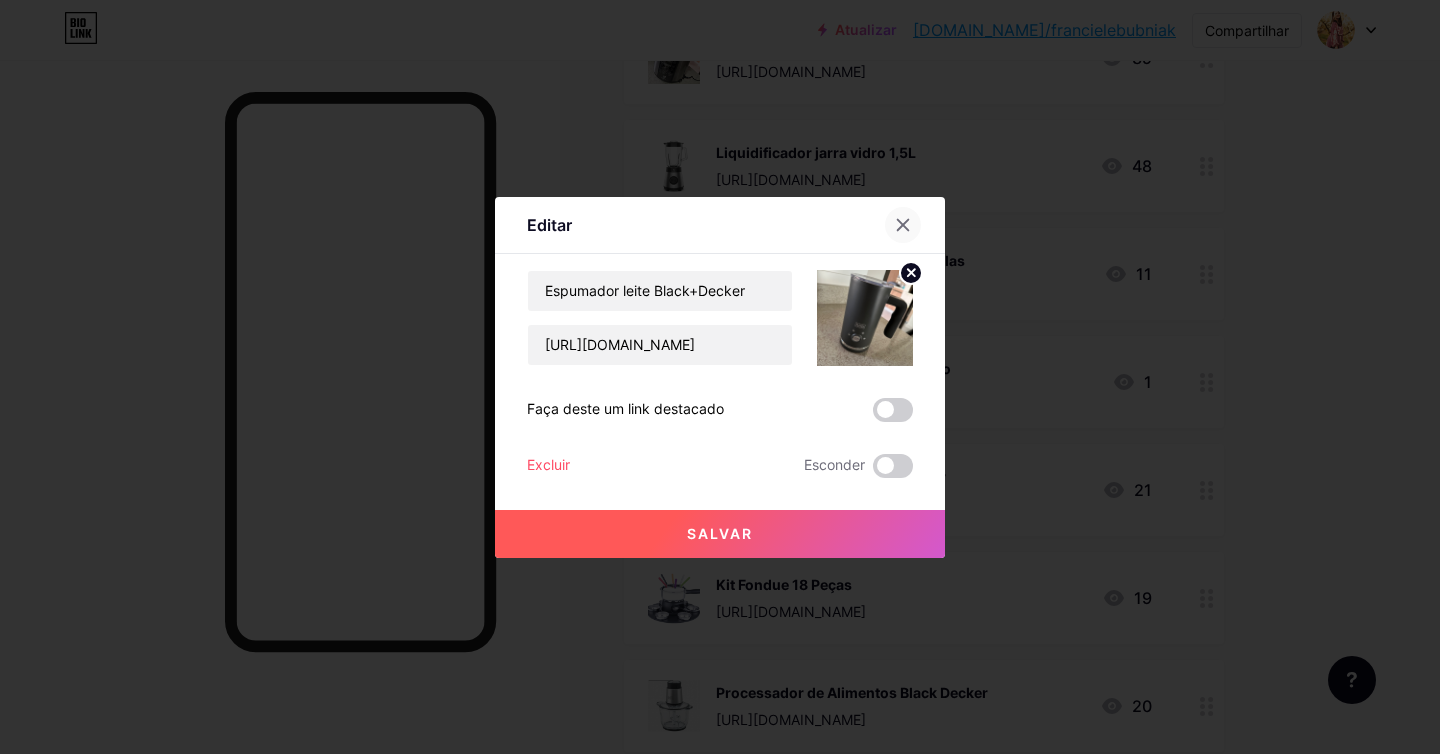 click 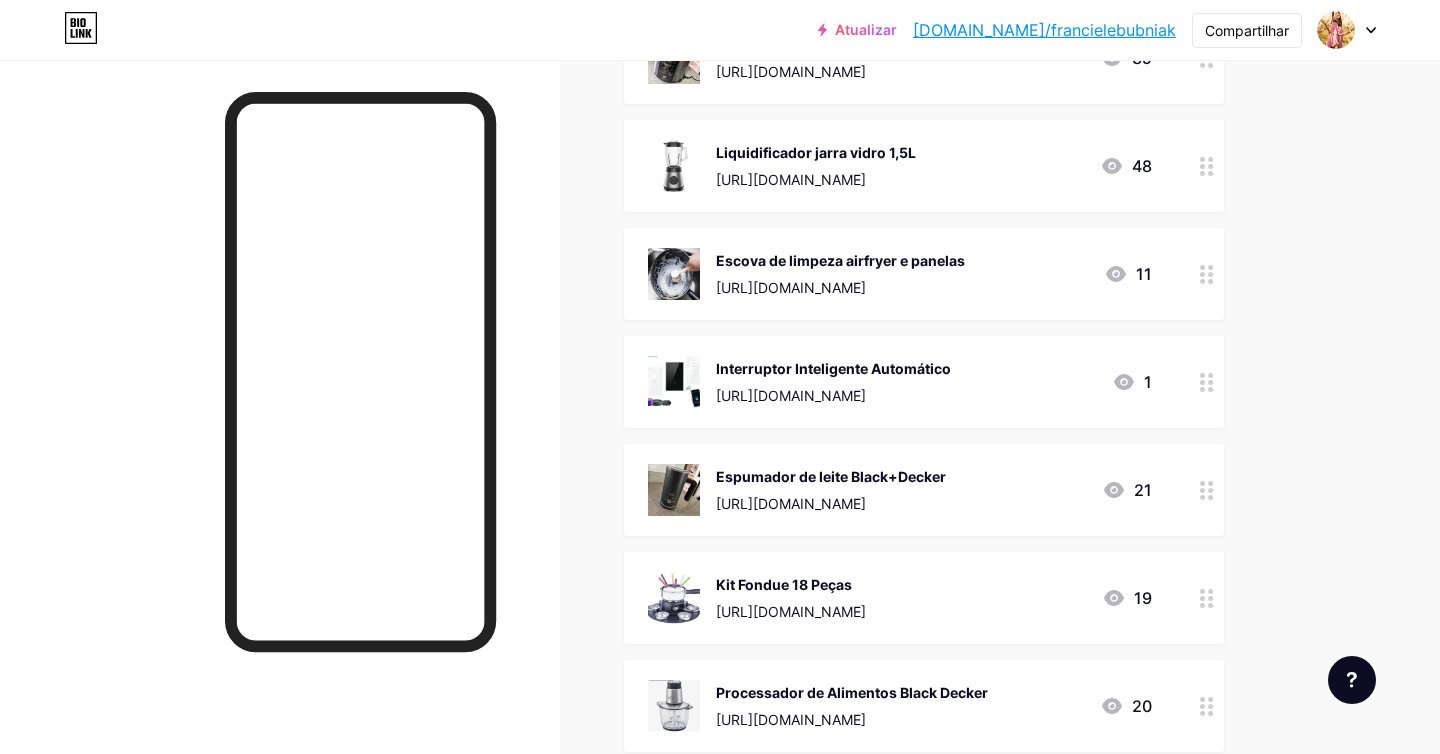 click on "[URL][DOMAIN_NAME]" at bounding box center [791, 611] 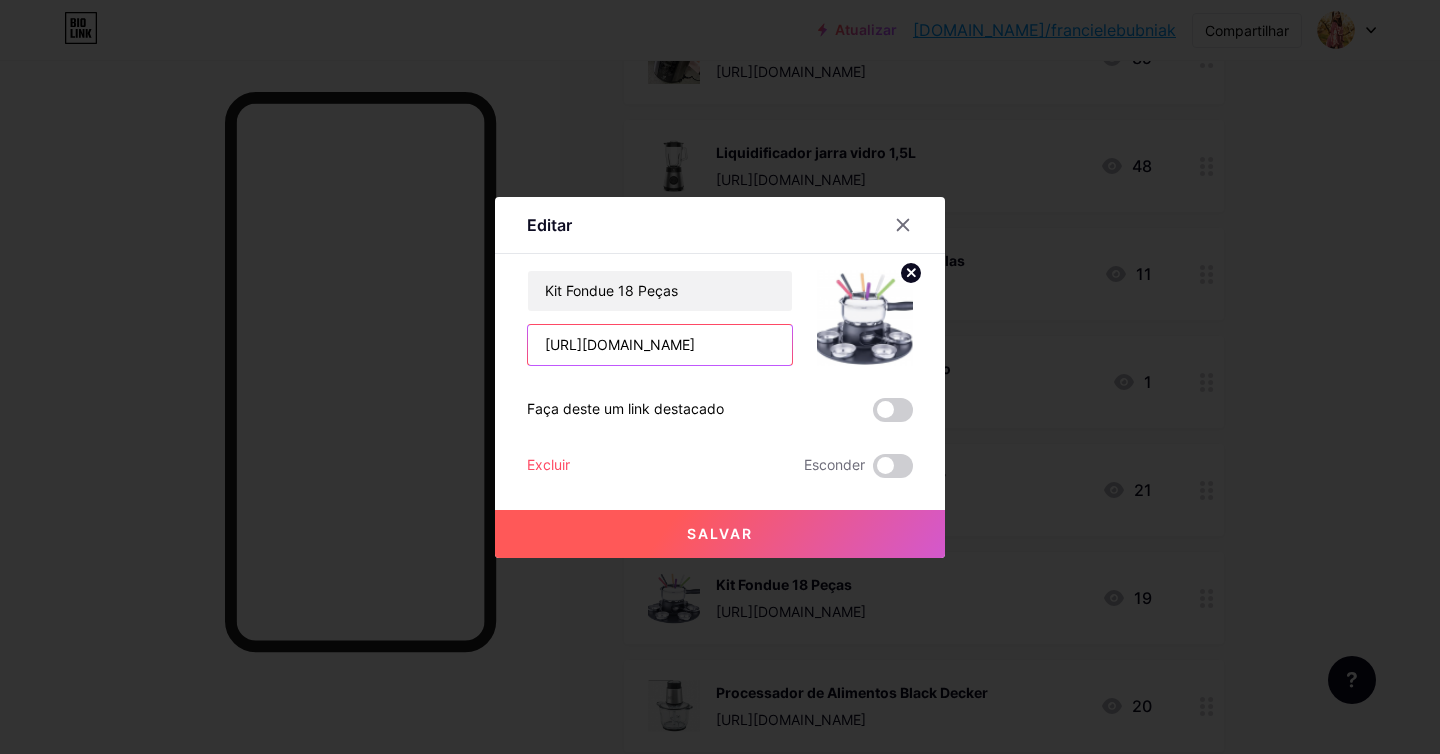 drag, startPoint x: 751, startPoint y: 346, endPoint x: 455, endPoint y: 330, distance: 296.43213 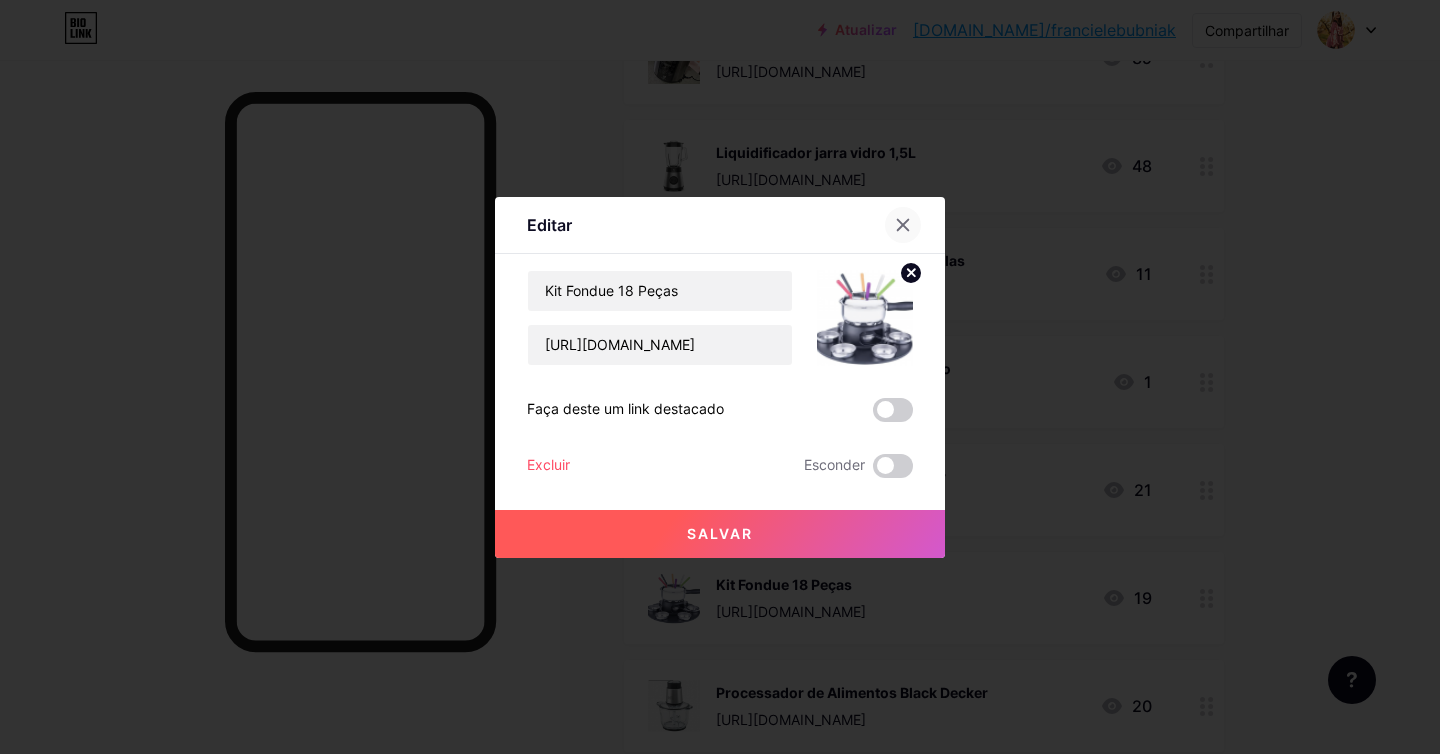 click 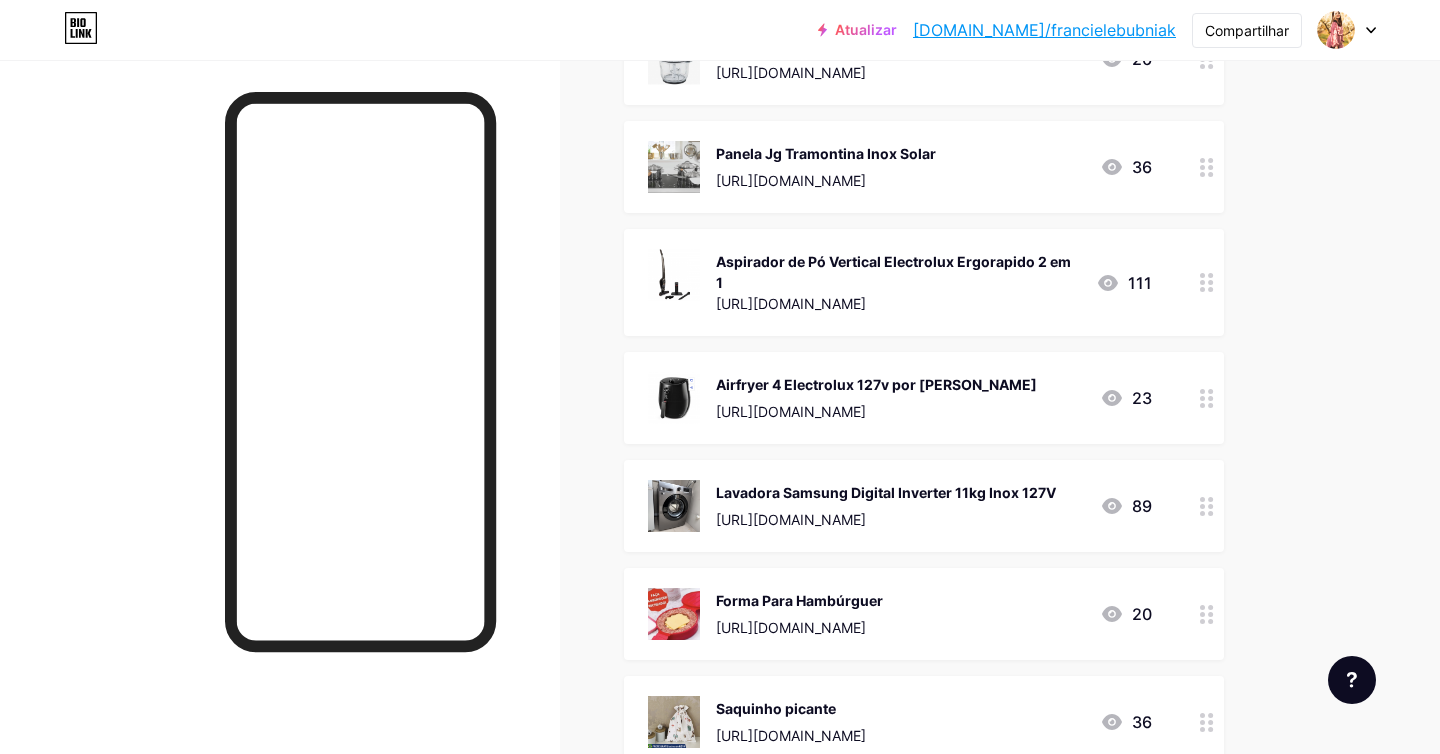 scroll, scrollTop: 2072, scrollLeft: 0, axis: vertical 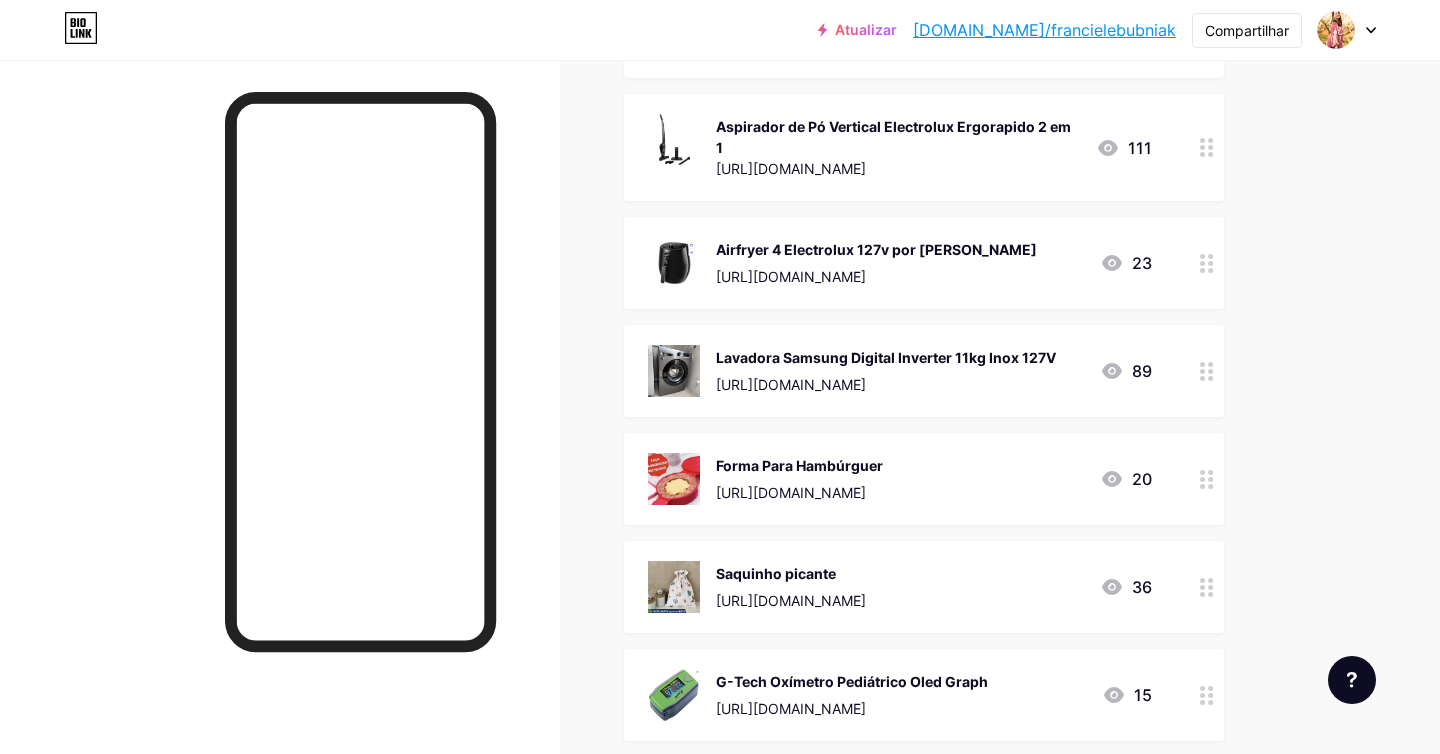 click on "Lavadora Samsung Digital Inverter 11kg Inox 127V" at bounding box center (886, 357) 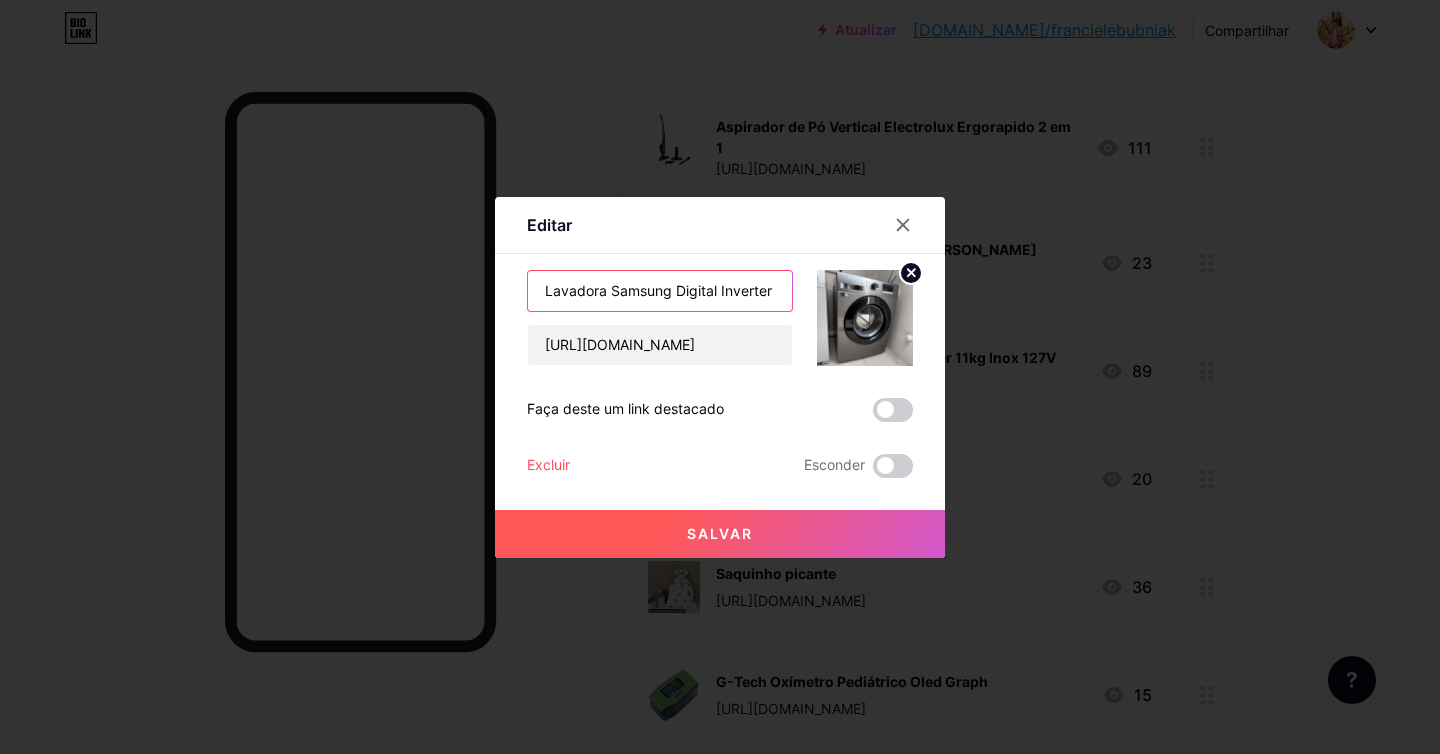 click on "Lavadora Samsung Digital Inverter 11kg Inox 127V" at bounding box center [660, 291] 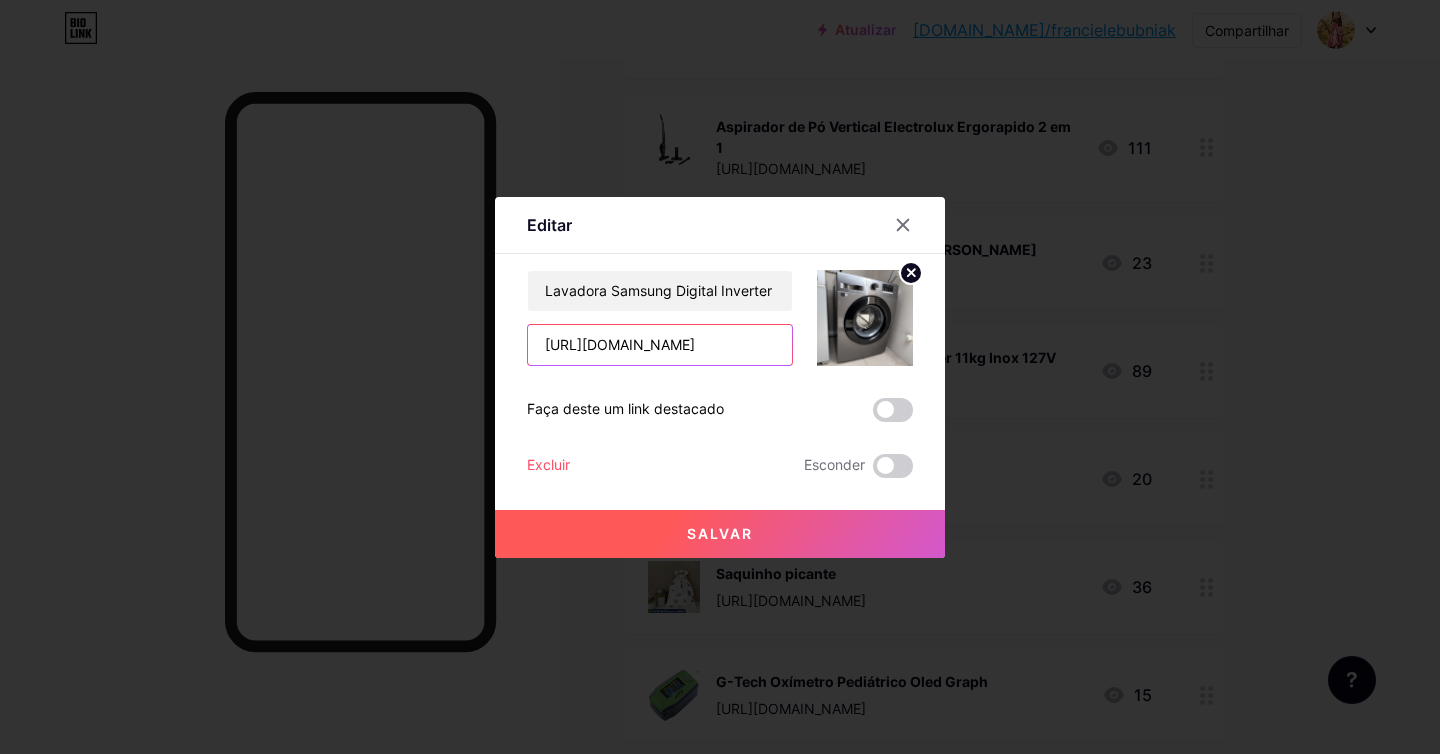 click on "[URL][DOMAIN_NAME]" at bounding box center (660, 345) 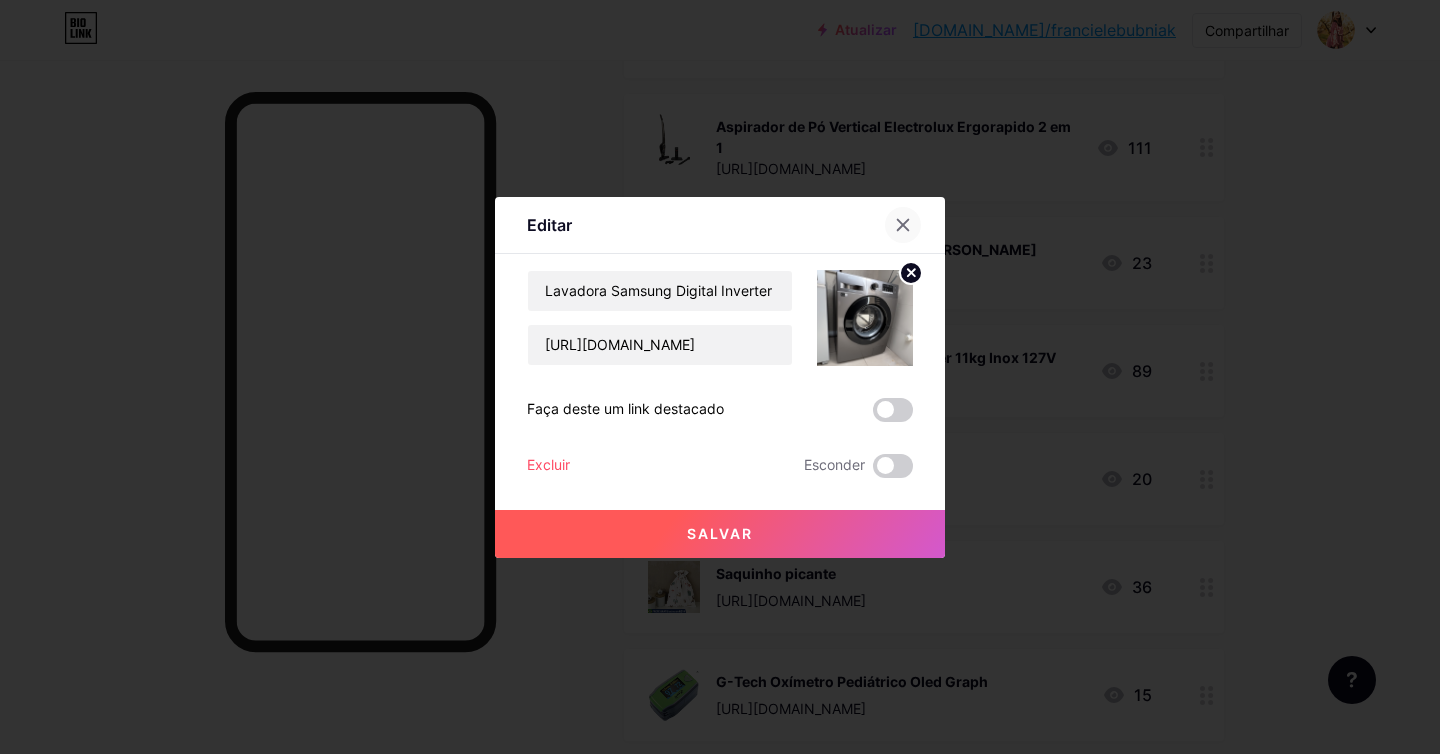 click 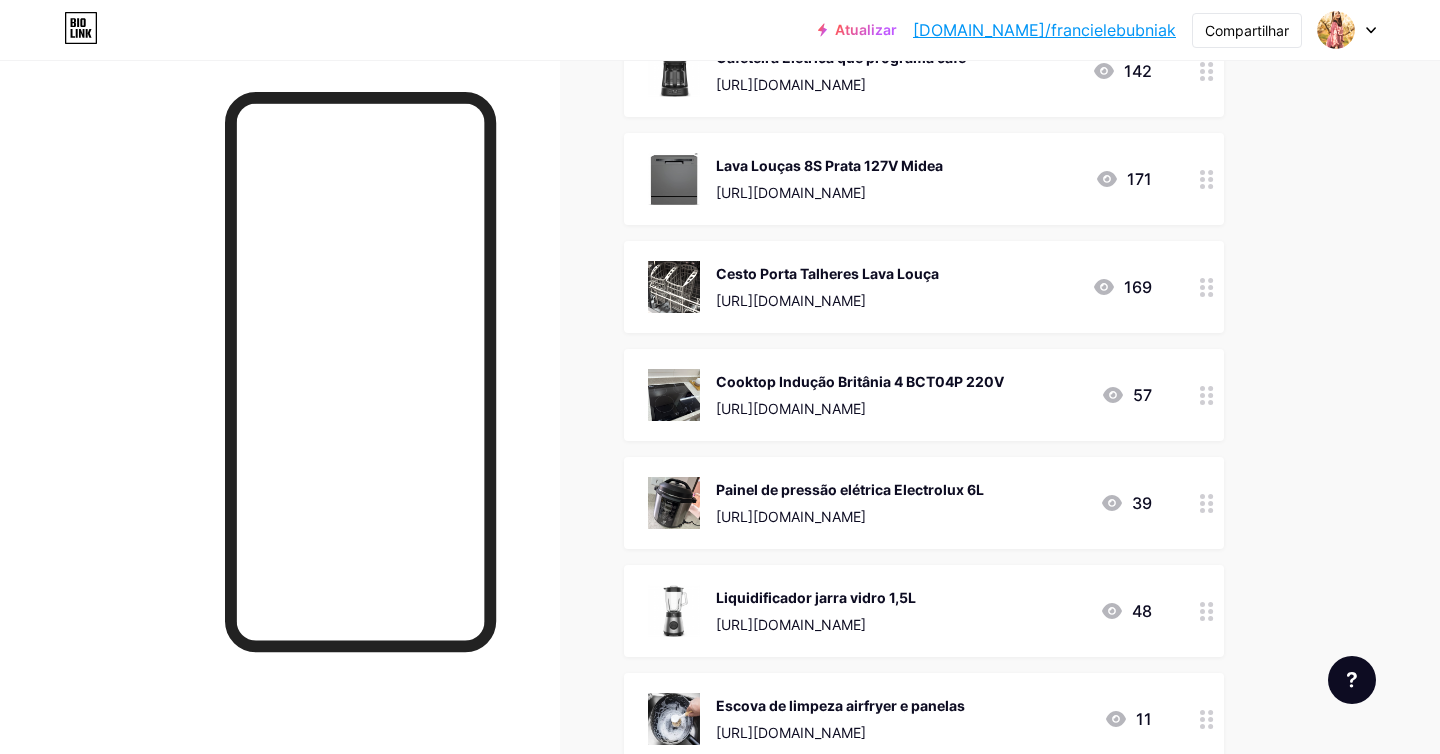 scroll, scrollTop: 846, scrollLeft: 0, axis: vertical 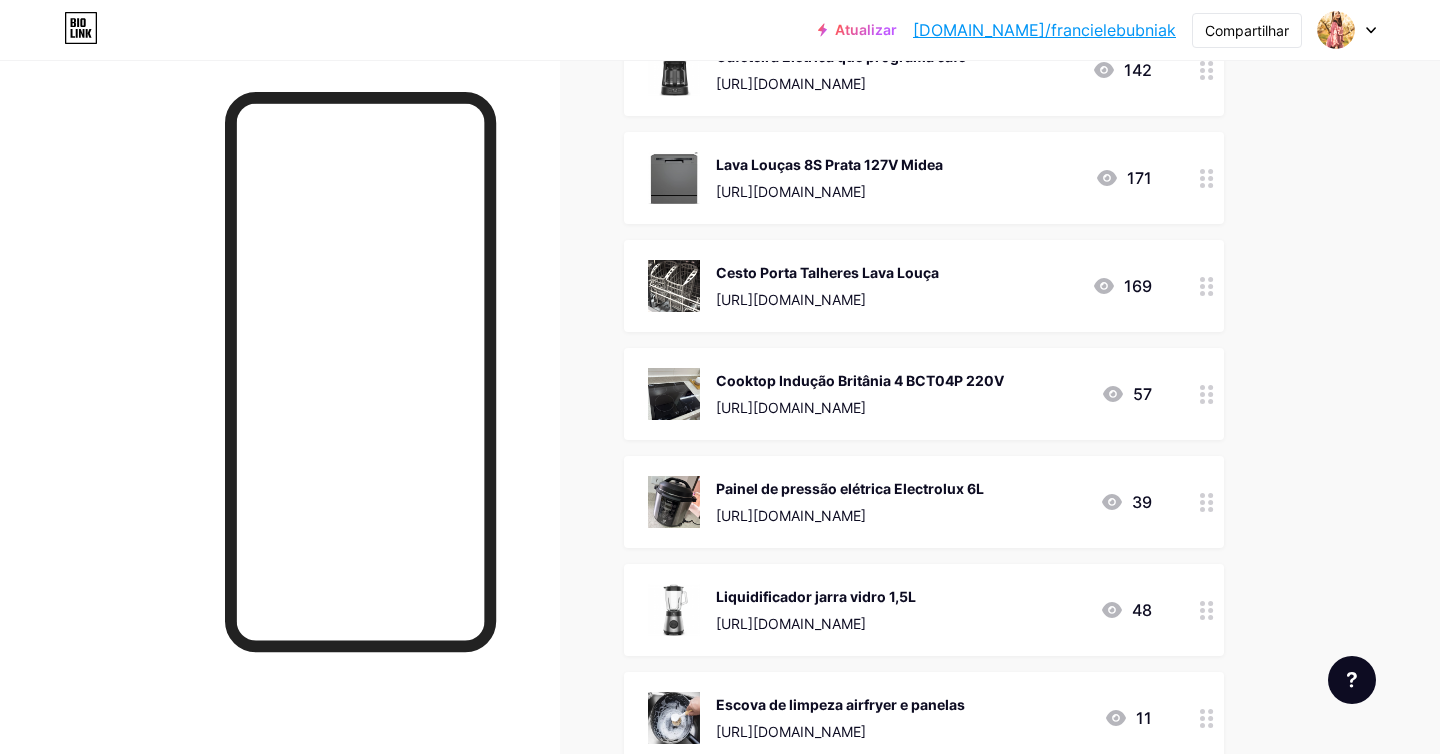 click at bounding box center (674, 394) 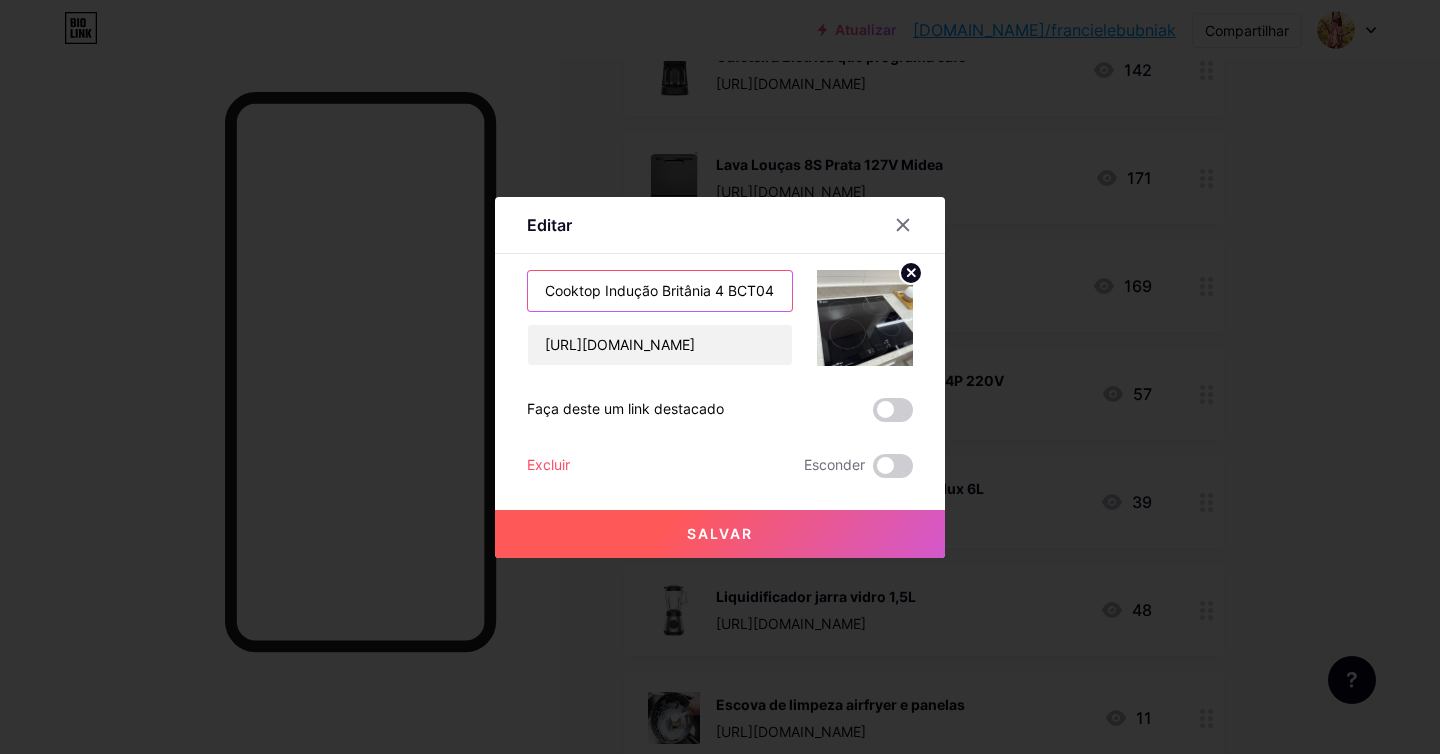 click on "Cooktop Indução Britânia 4 BCT04P 220V" at bounding box center [660, 291] 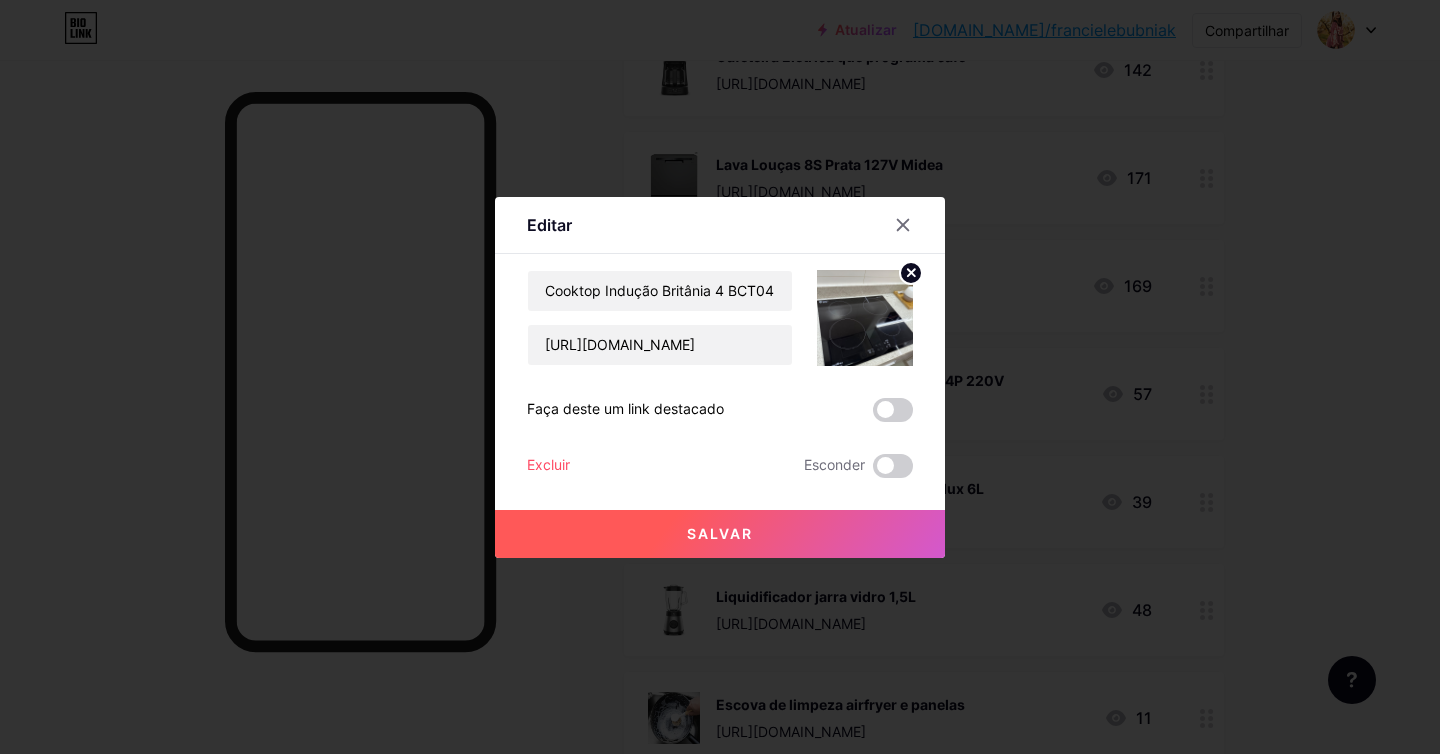 click on "Cooktop Indução Britânia 4 BCT04P 220V     [URL][DOMAIN_NAME]" at bounding box center (660, 318) 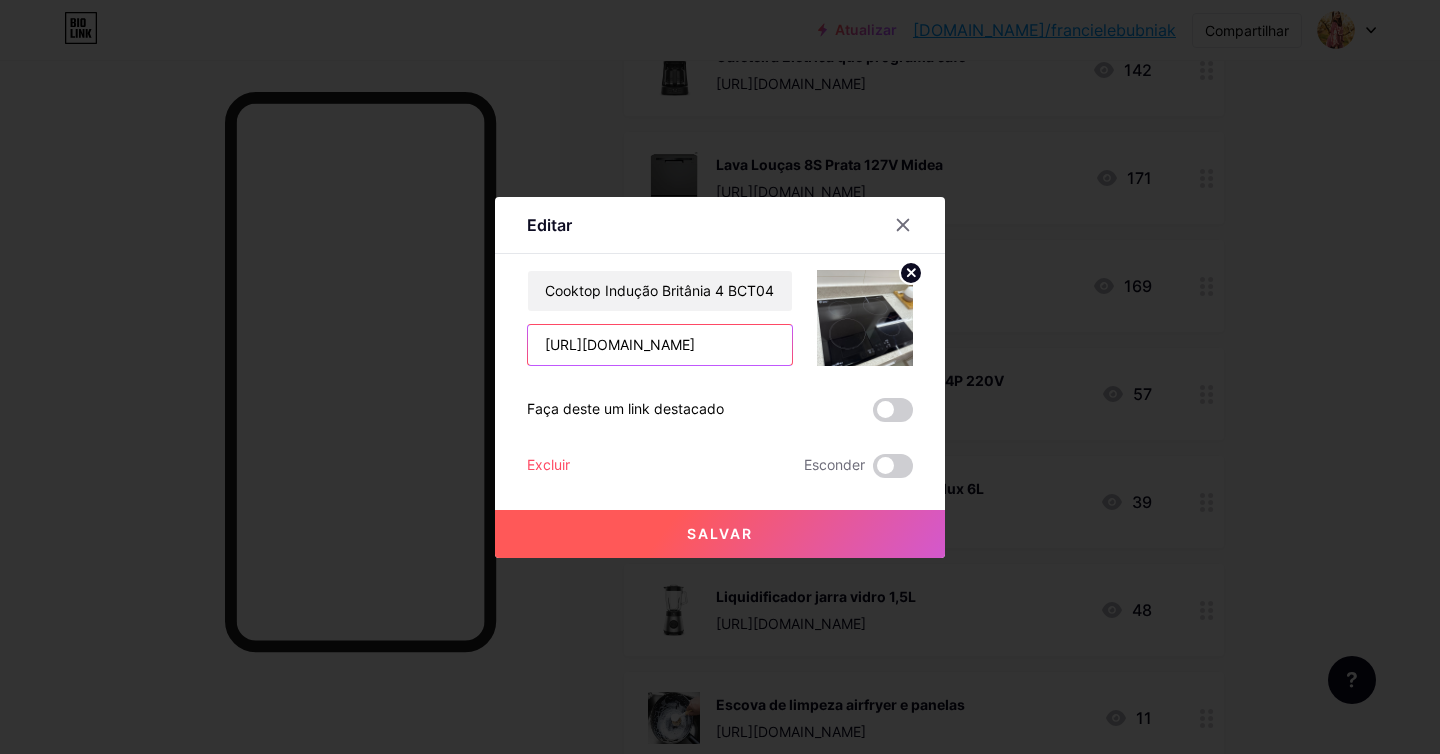 click on "[URL][DOMAIN_NAME]" at bounding box center [660, 345] 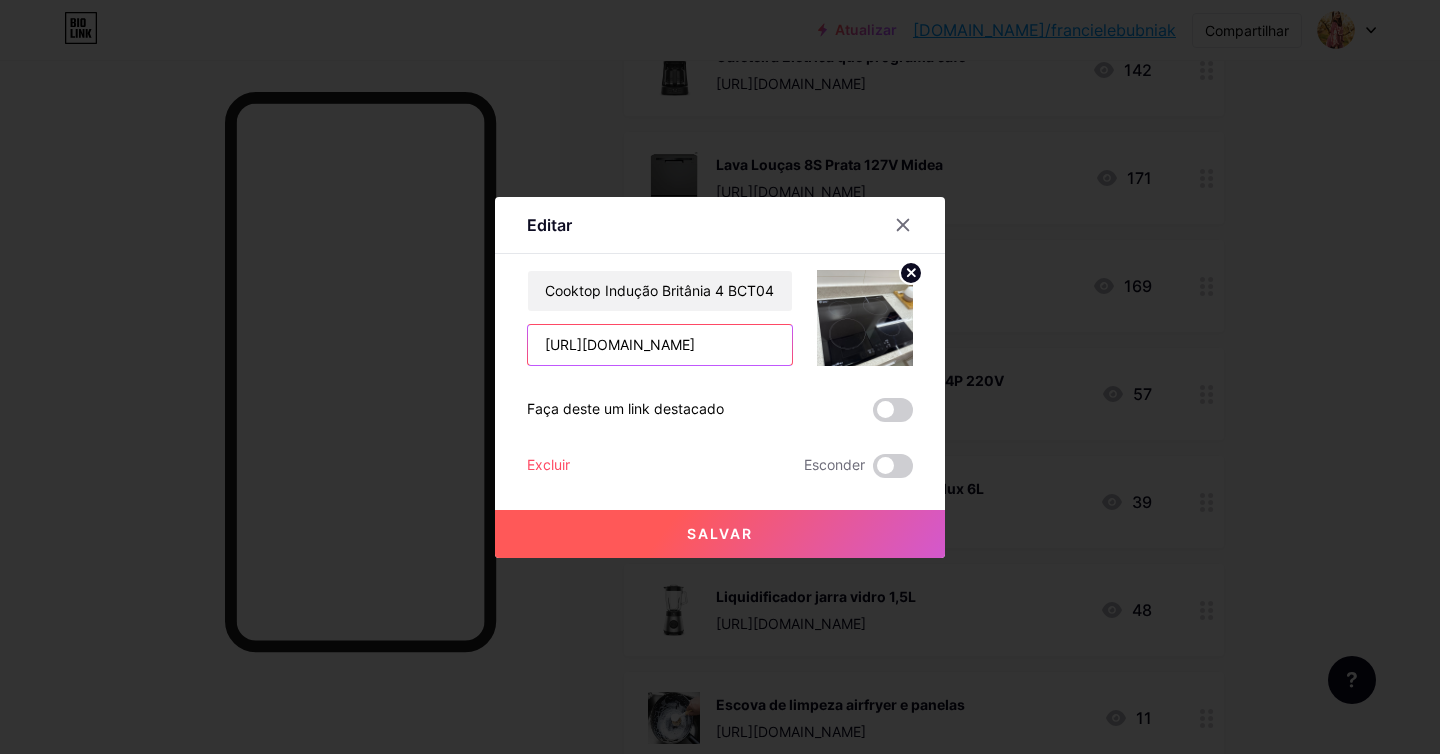 paste on "4lyWomb" 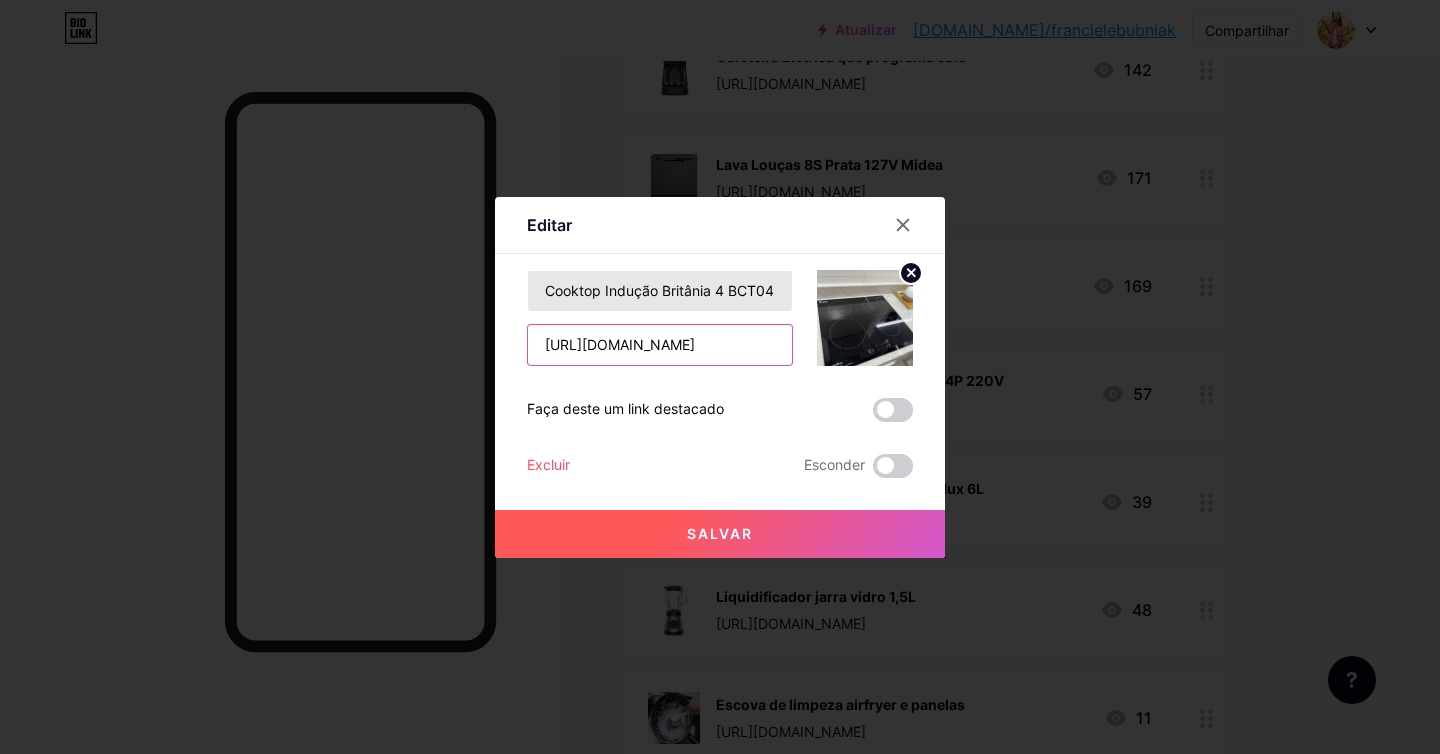 type on "[URL][DOMAIN_NAME]" 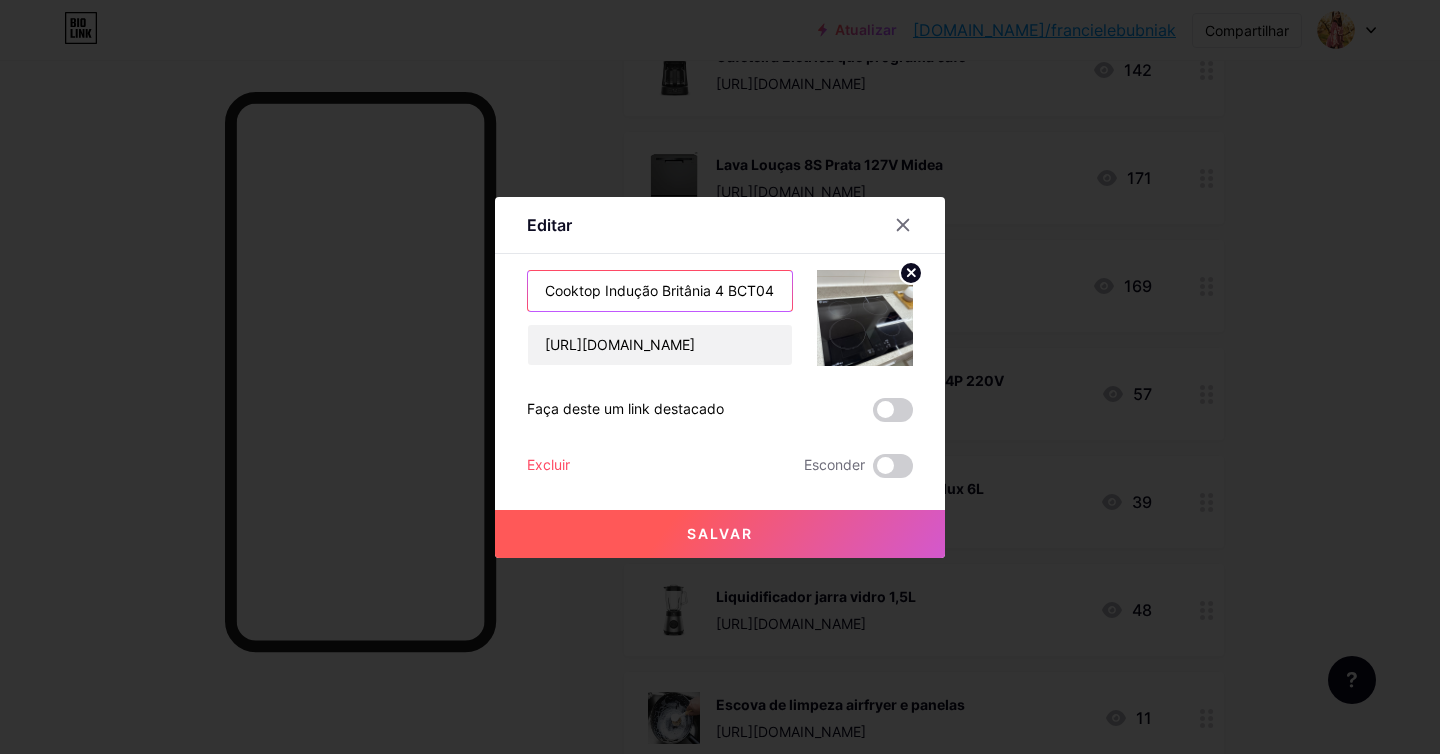 scroll, scrollTop: 0, scrollLeft: 48, axis: horizontal 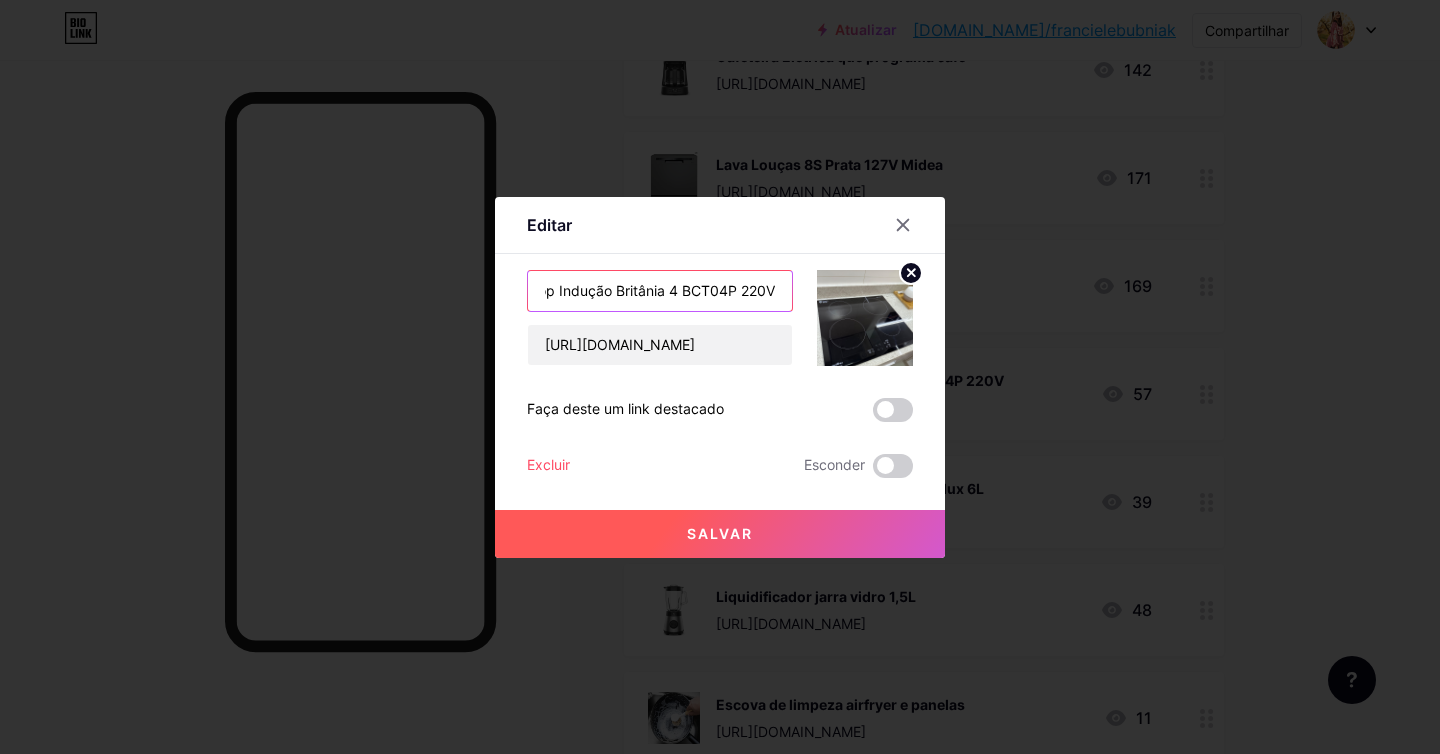 drag, startPoint x: 662, startPoint y: 293, endPoint x: 740, endPoint y: 297, distance: 78.10249 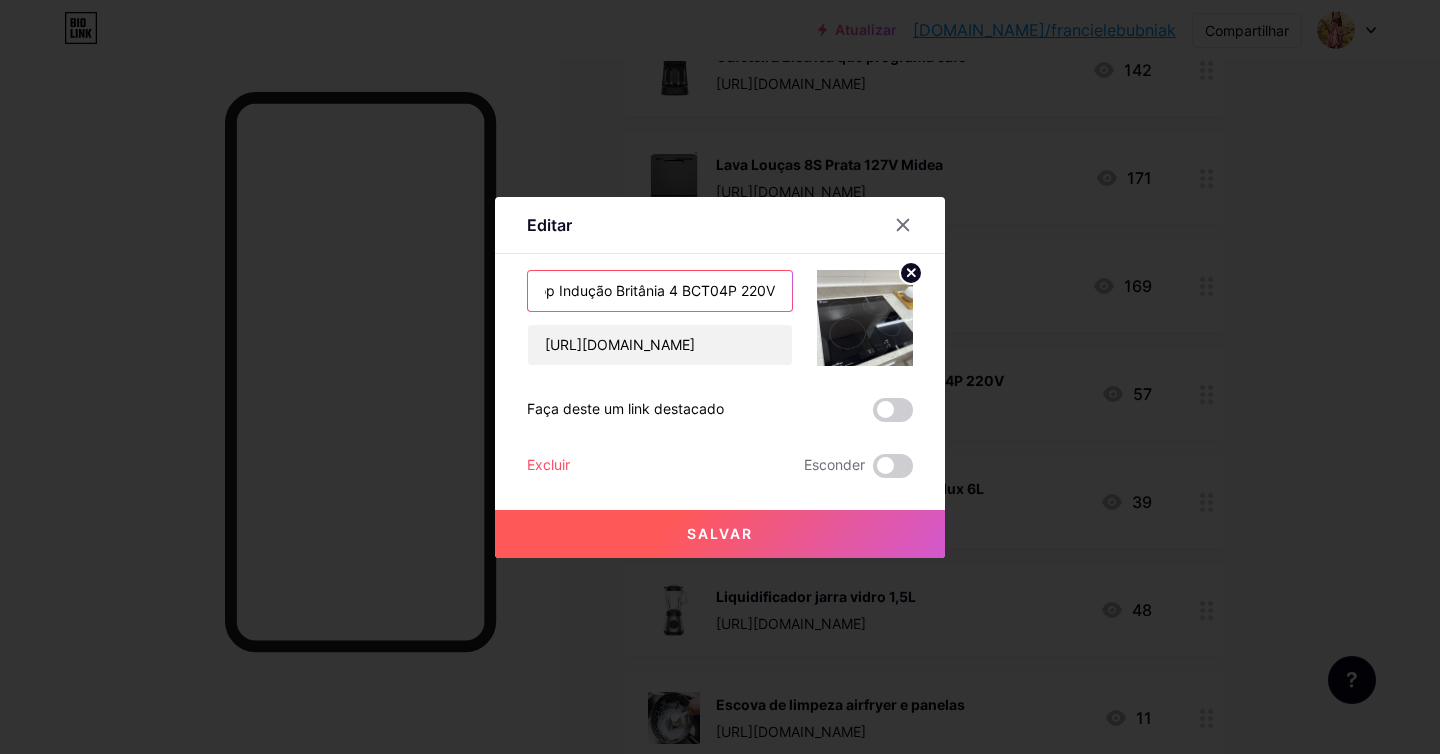 click on "Cooktop Indução Britânia 4 BCT04P 220V" at bounding box center (660, 291) 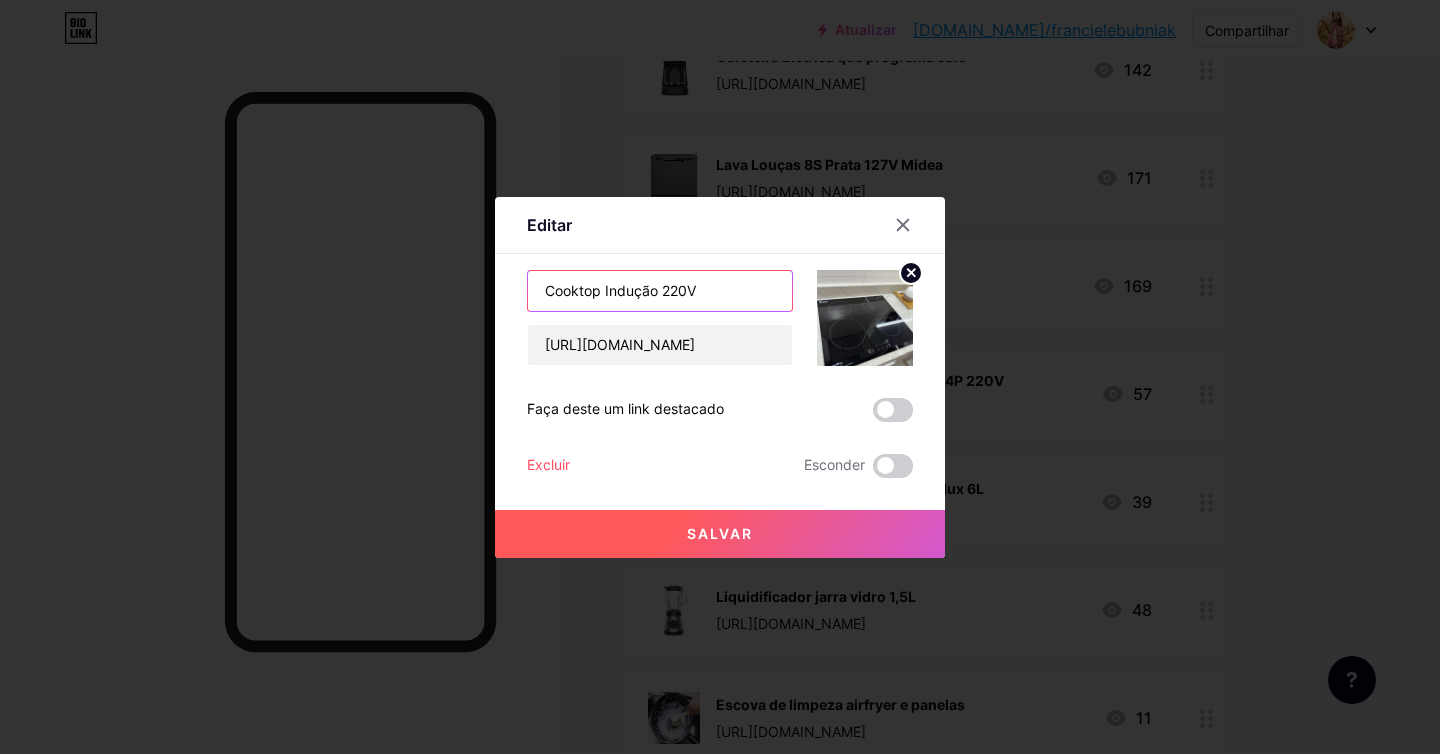 scroll, scrollTop: 0, scrollLeft: 0, axis: both 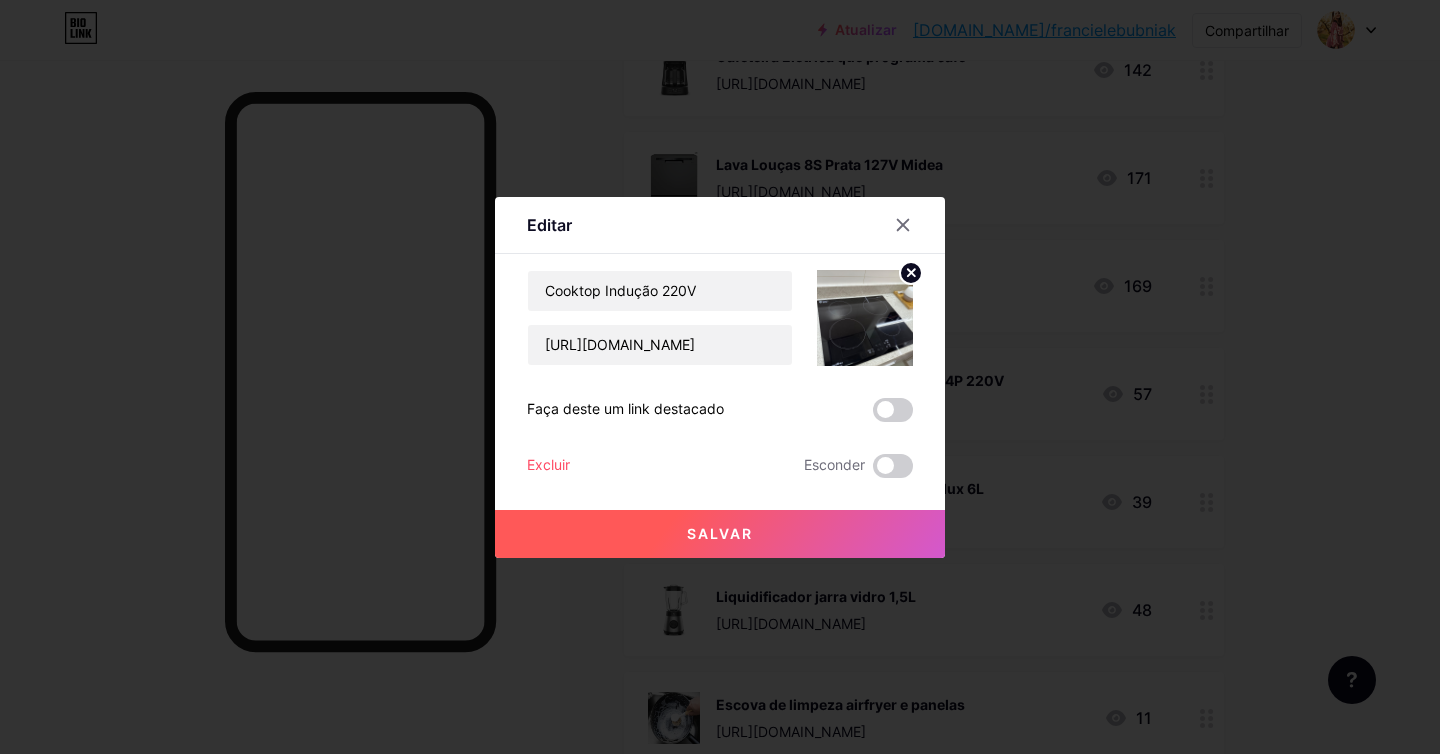 click on "Salvar" at bounding box center [720, 533] 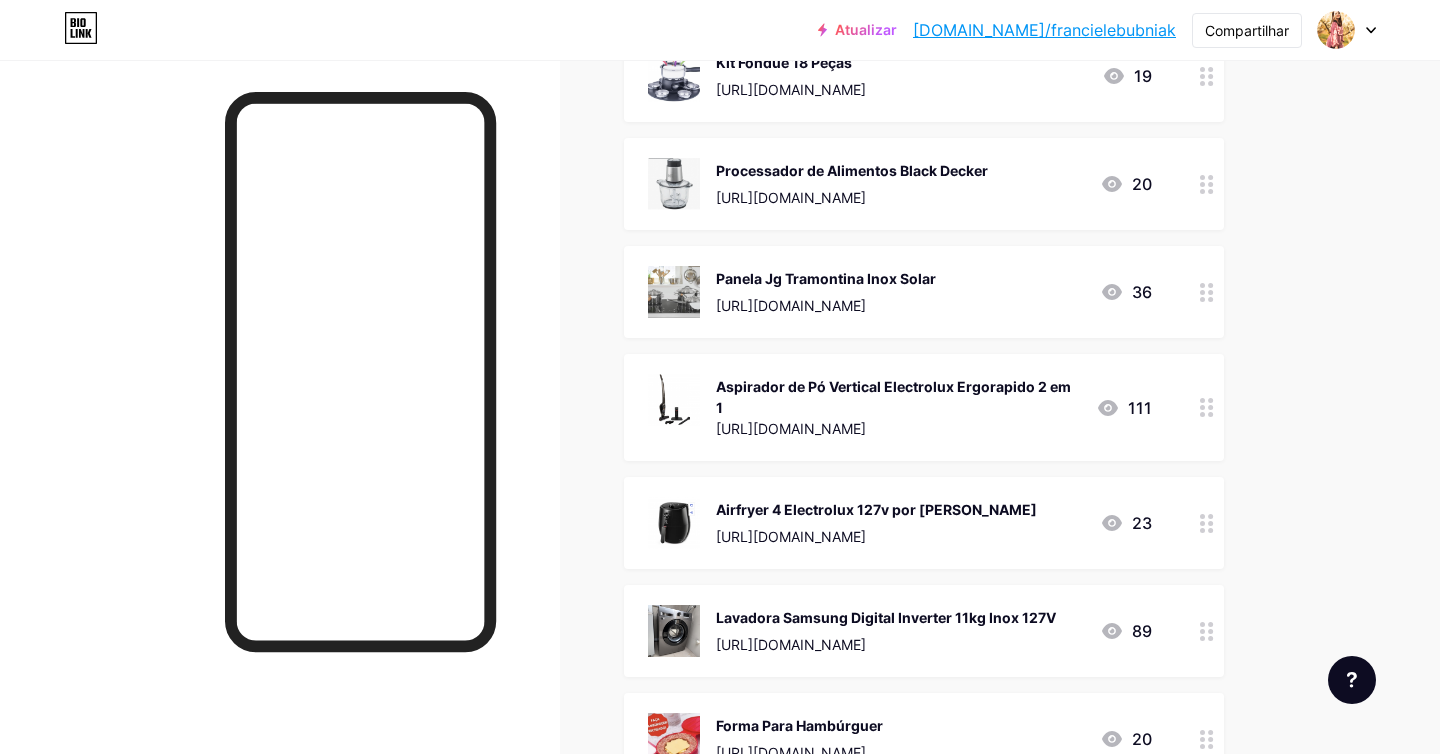 scroll, scrollTop: 1827, scrollLeft: 0, axis: vertical 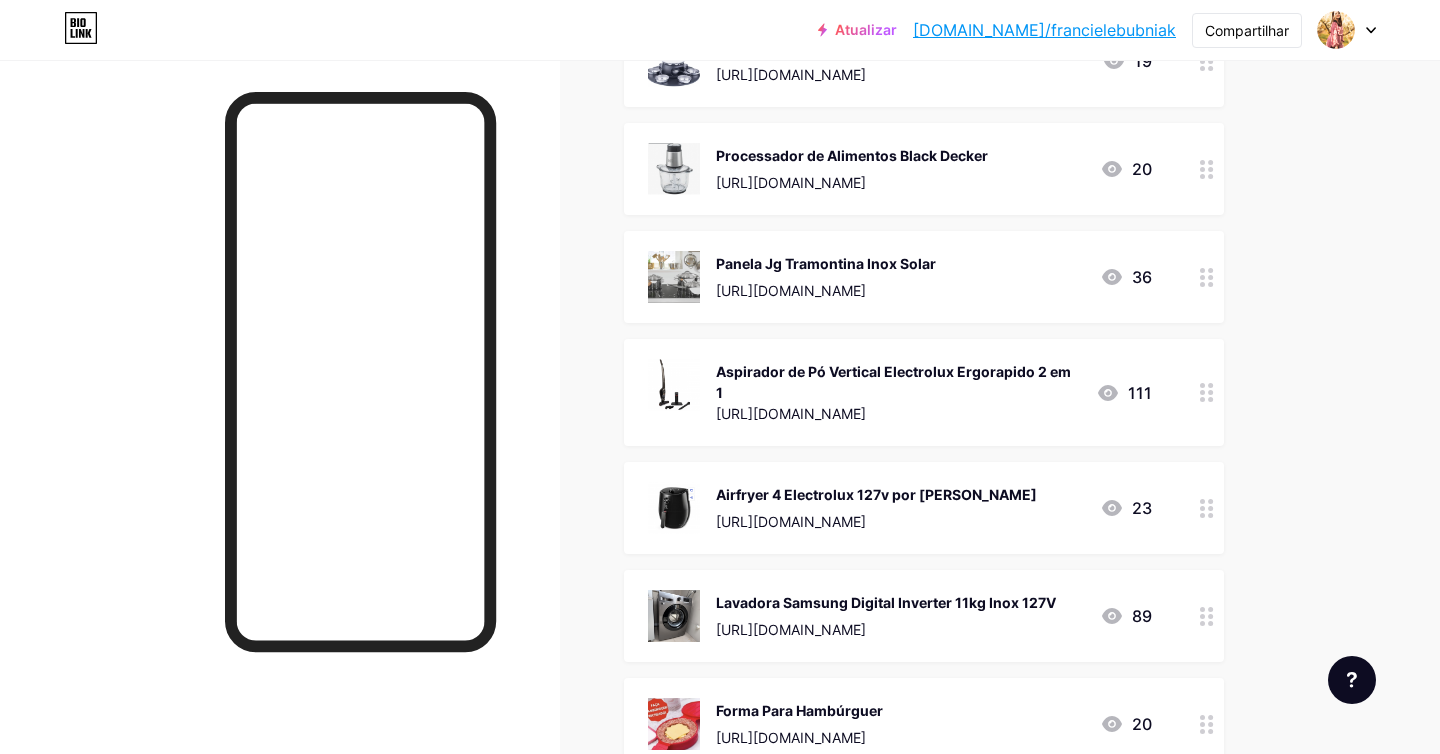 click on "Panela Jg Tramontina Inox Solar" at bounding box center [826, 263] 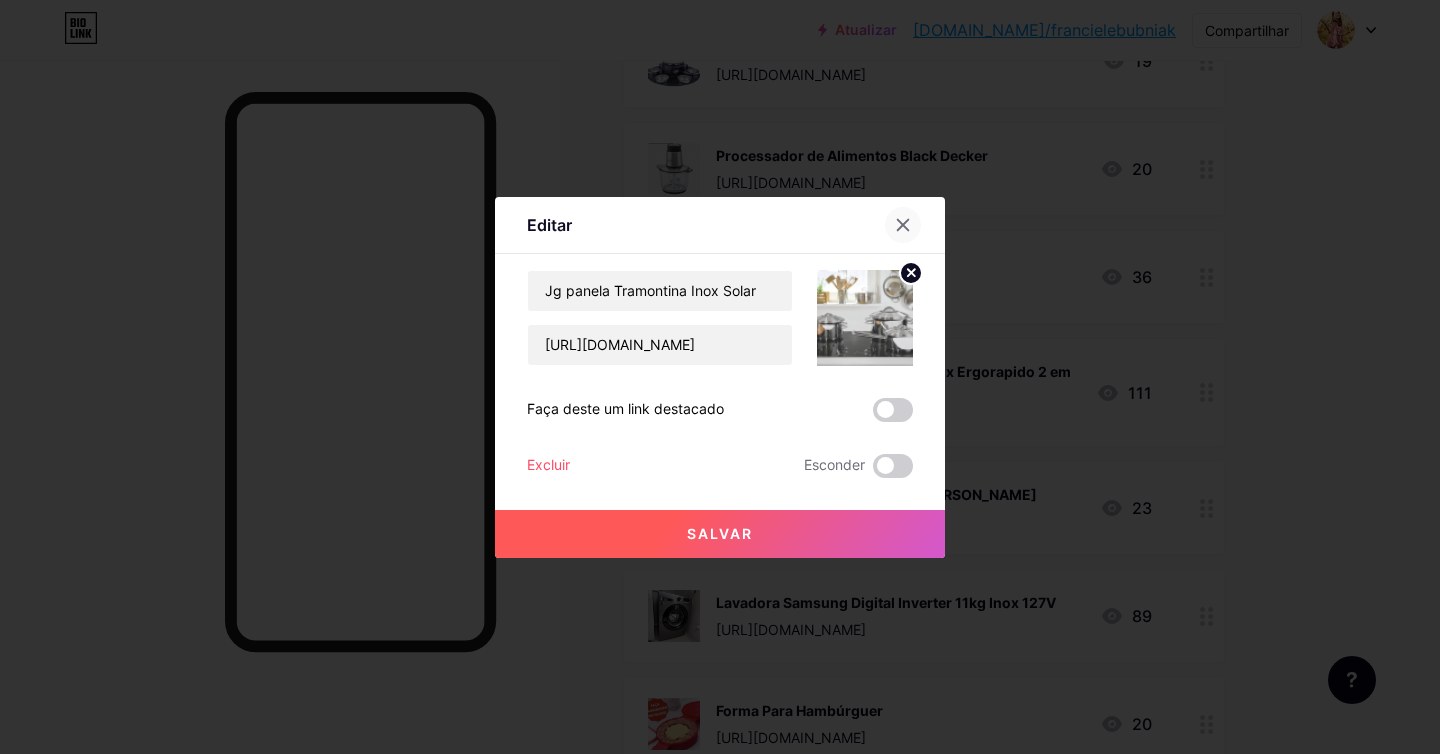 click 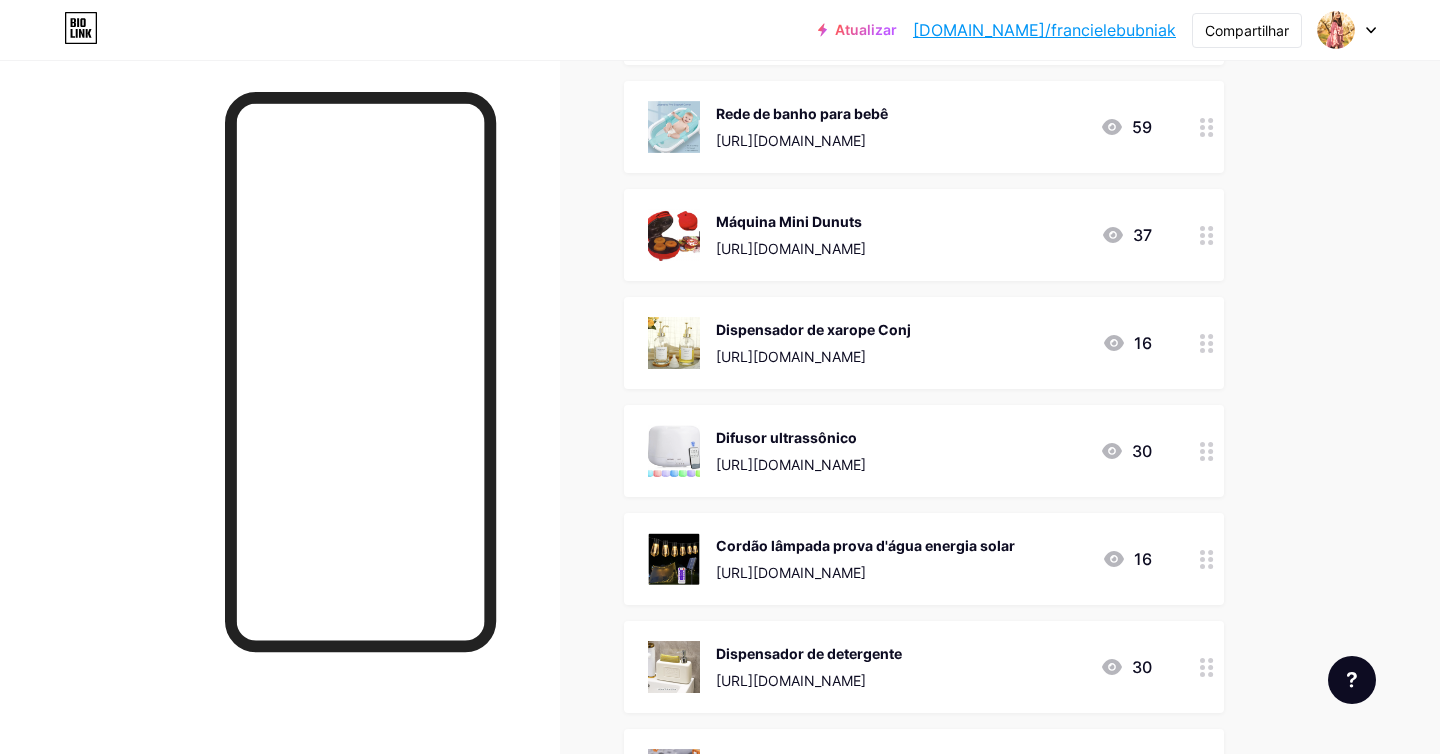 scroll, scrollTop: 5516, scrollLeft: 0, axis: vertical 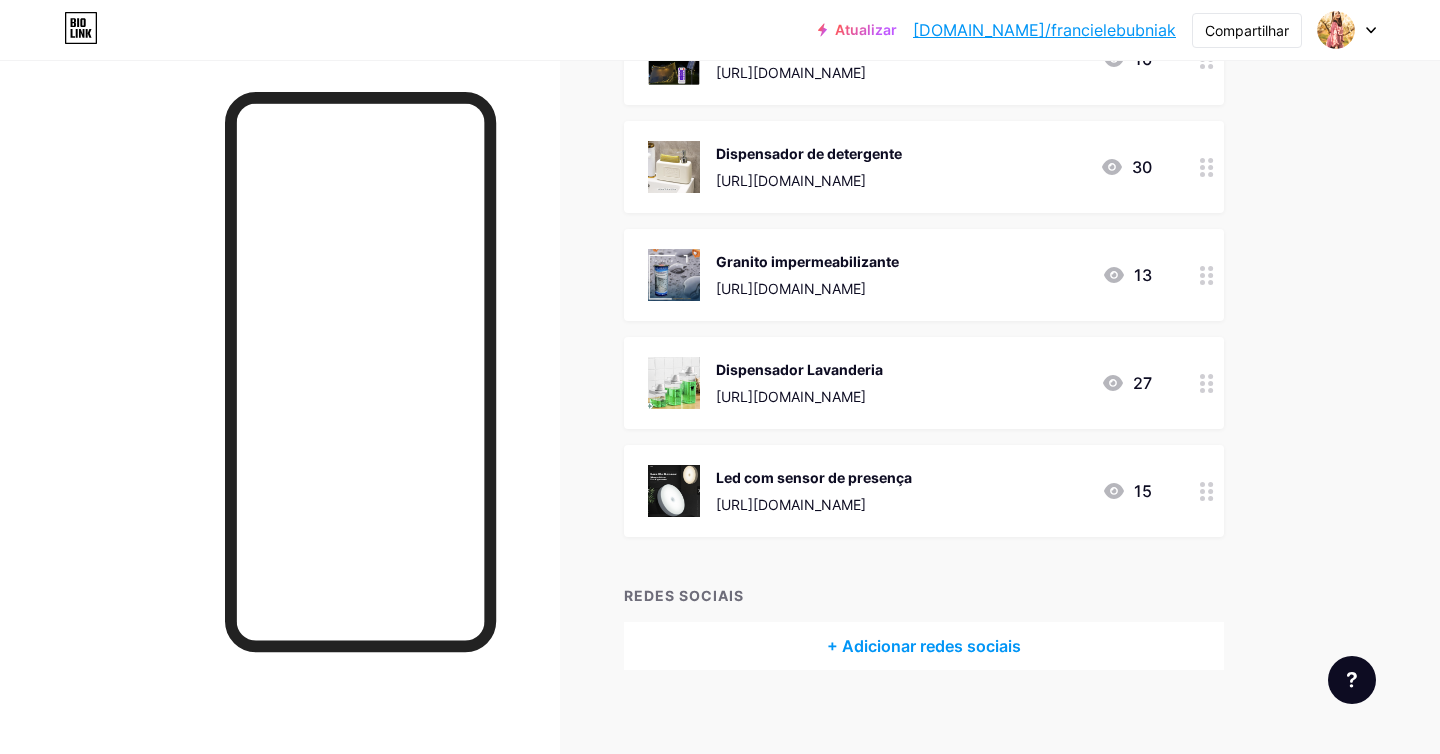 click at bounding box center [674, 167] 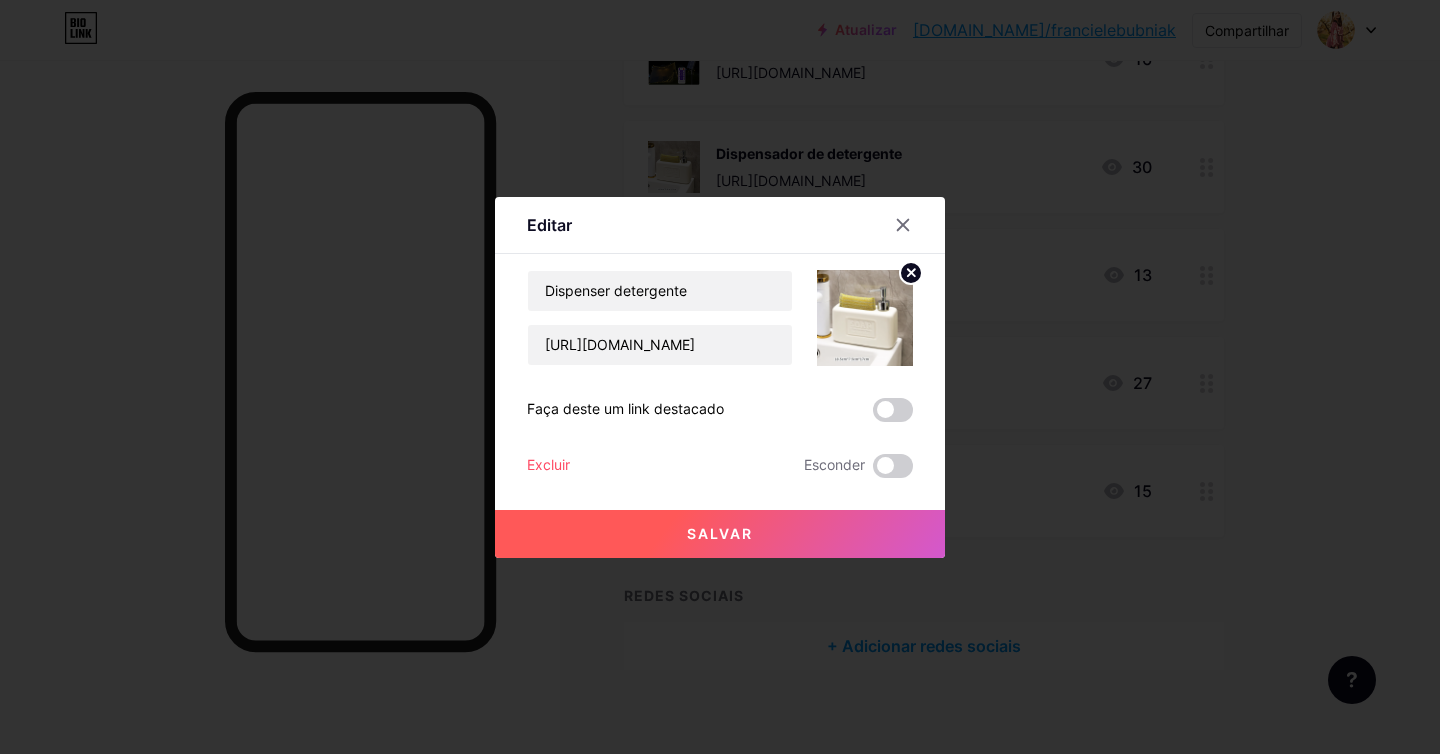 click at bounding box center [865, 318] 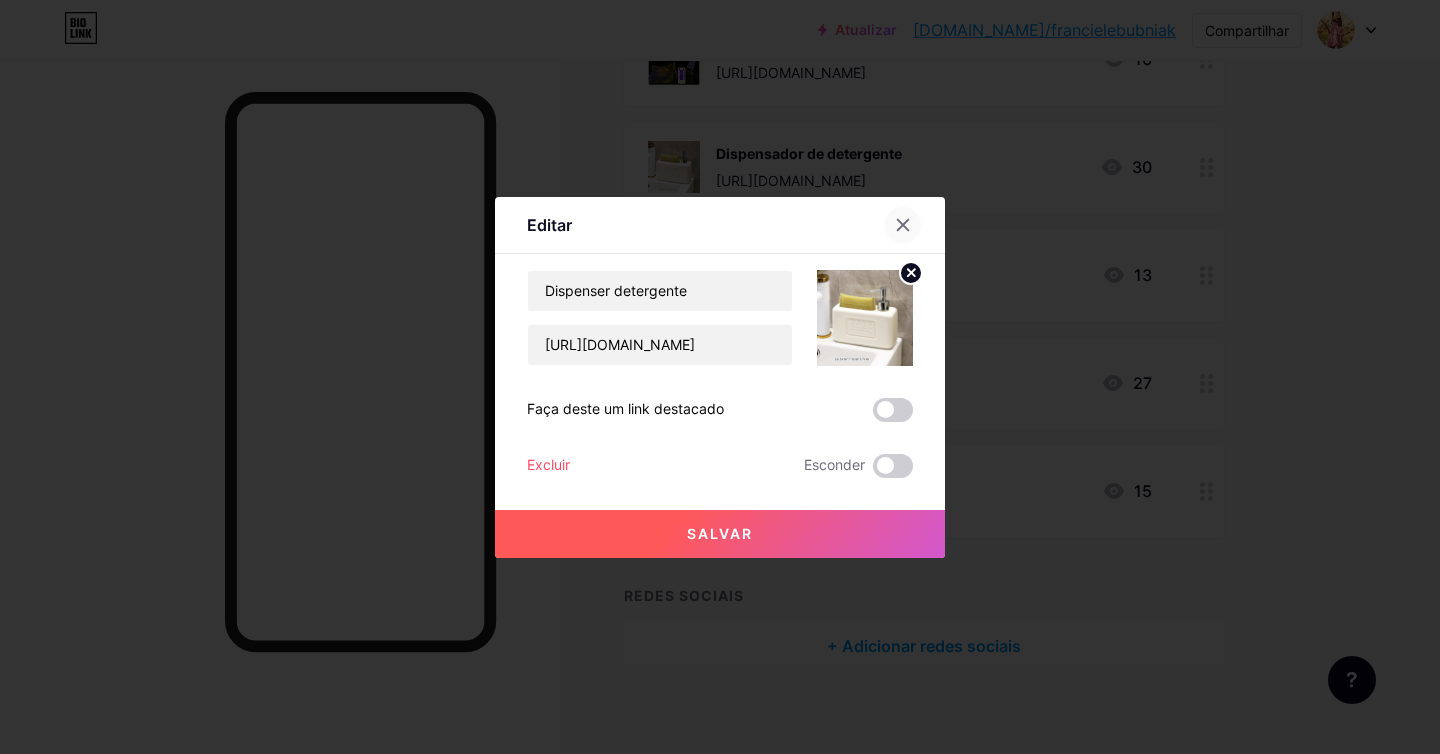 click 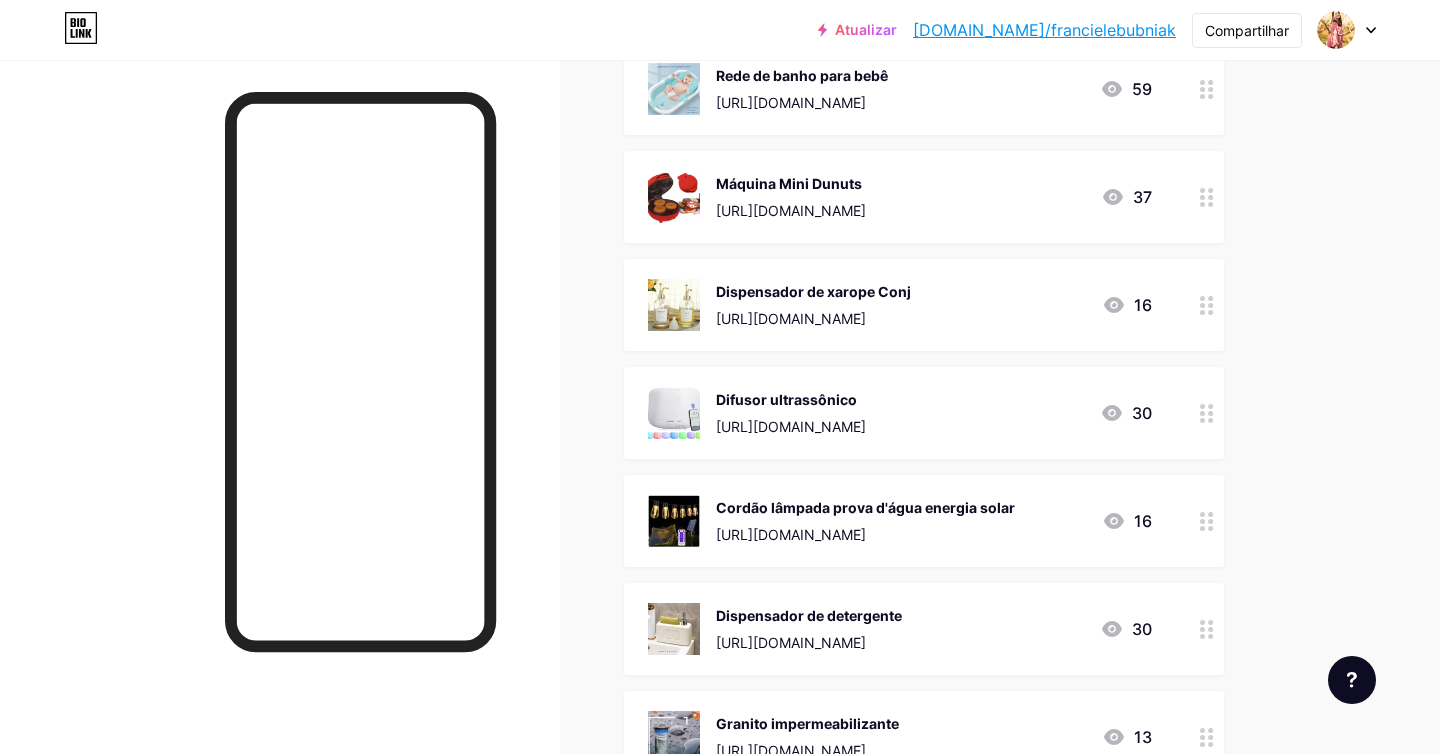 scroll, scrollTop: 5516, scrollLeft: 0, axis: vertical 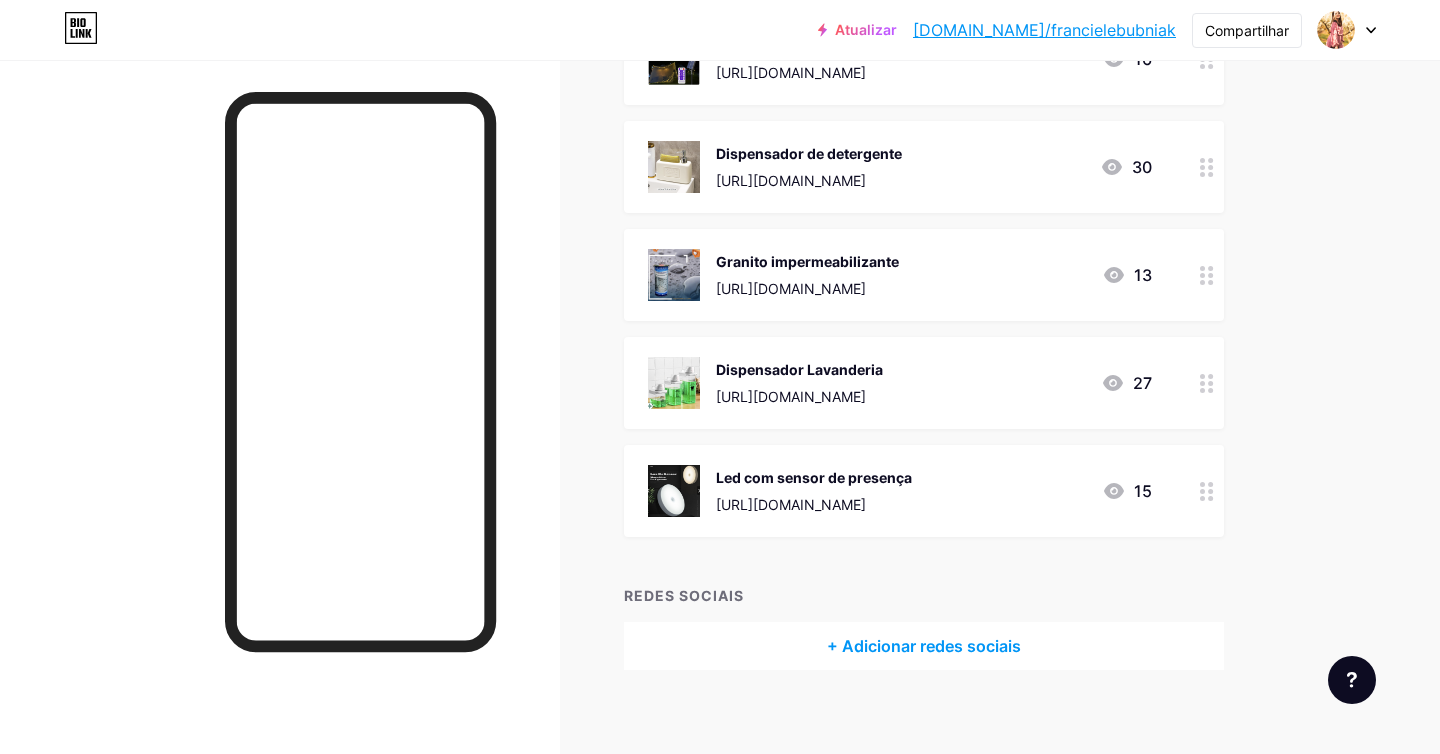click on "Granito impermeabilizante" at bounding box center (807, 261) 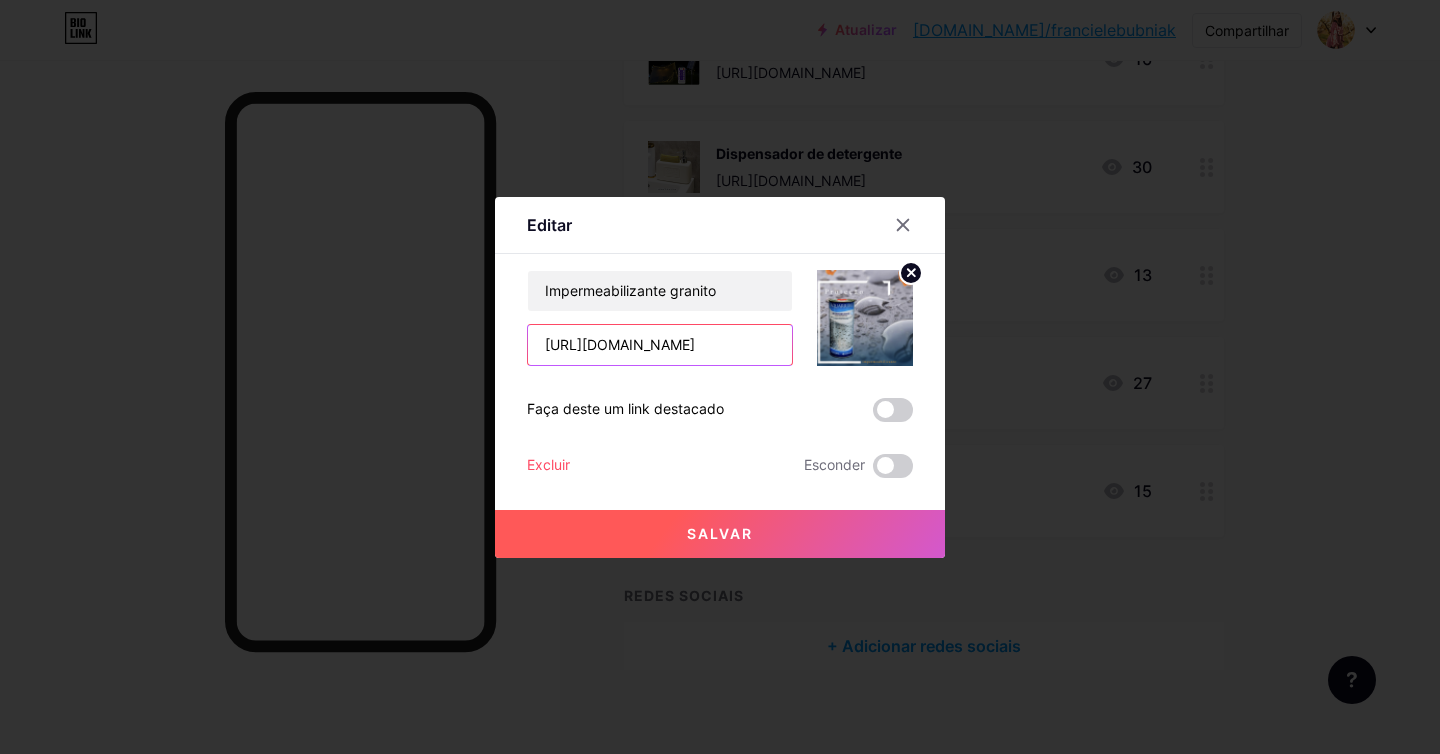 click on "[URL][DOMAIN_NAME]" at bounding box center (660, 345) 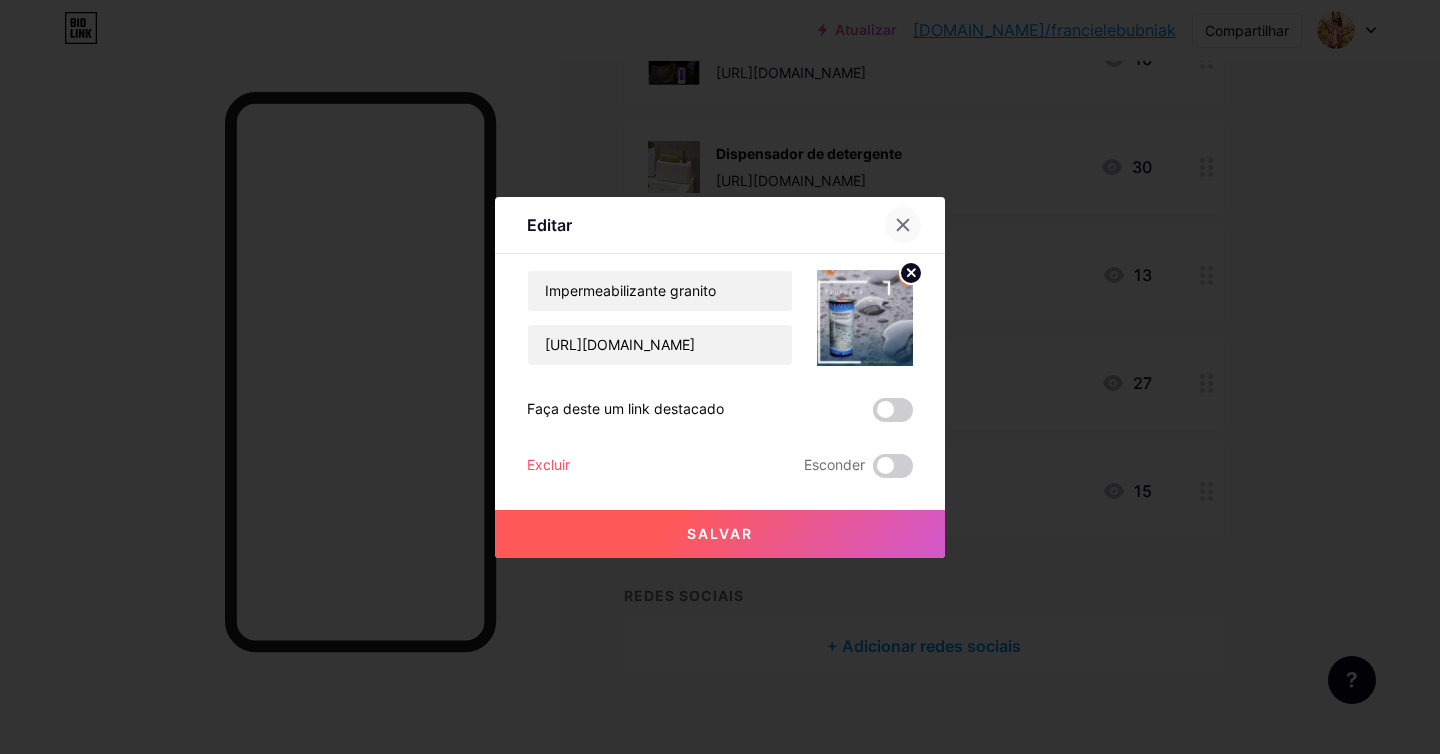 click 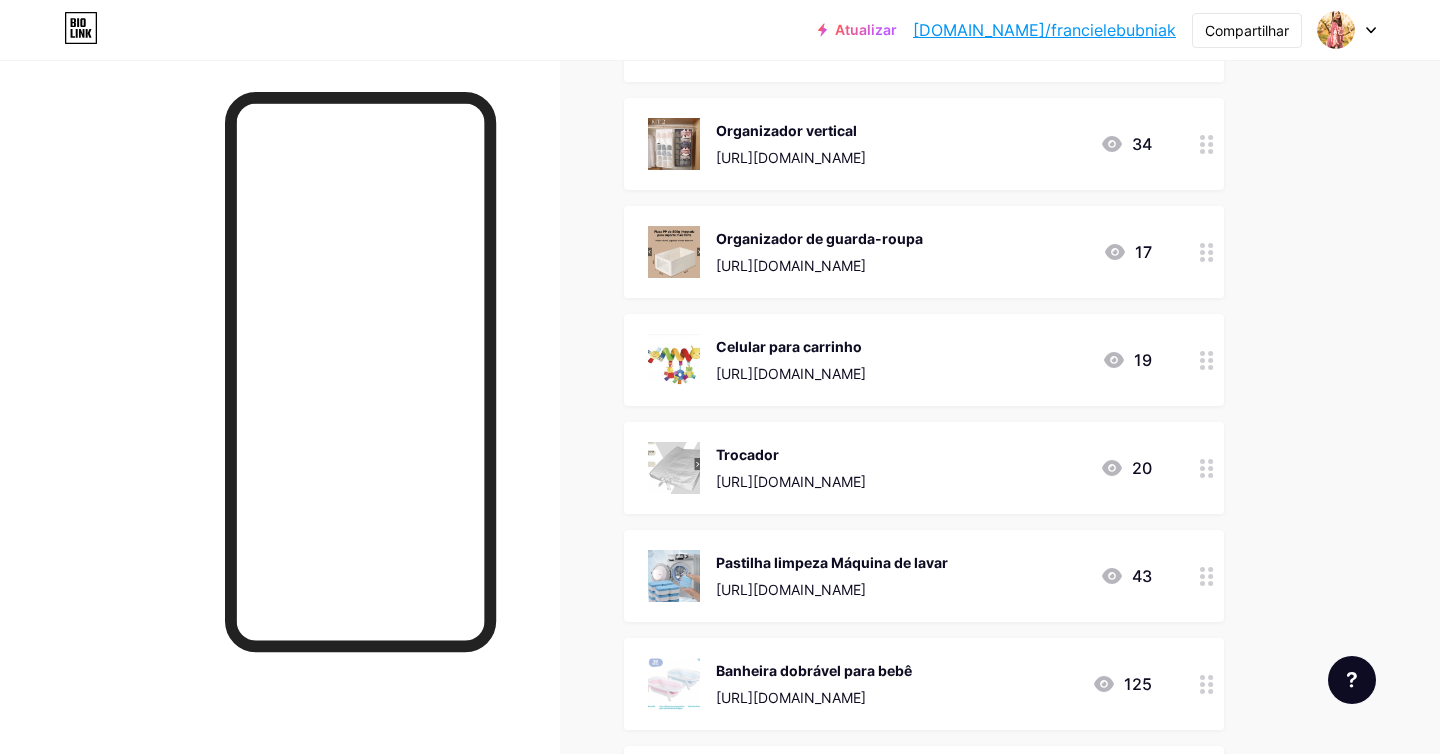 scroll, scrollTop: 4305, scrollLeft: 0, axis: vertical 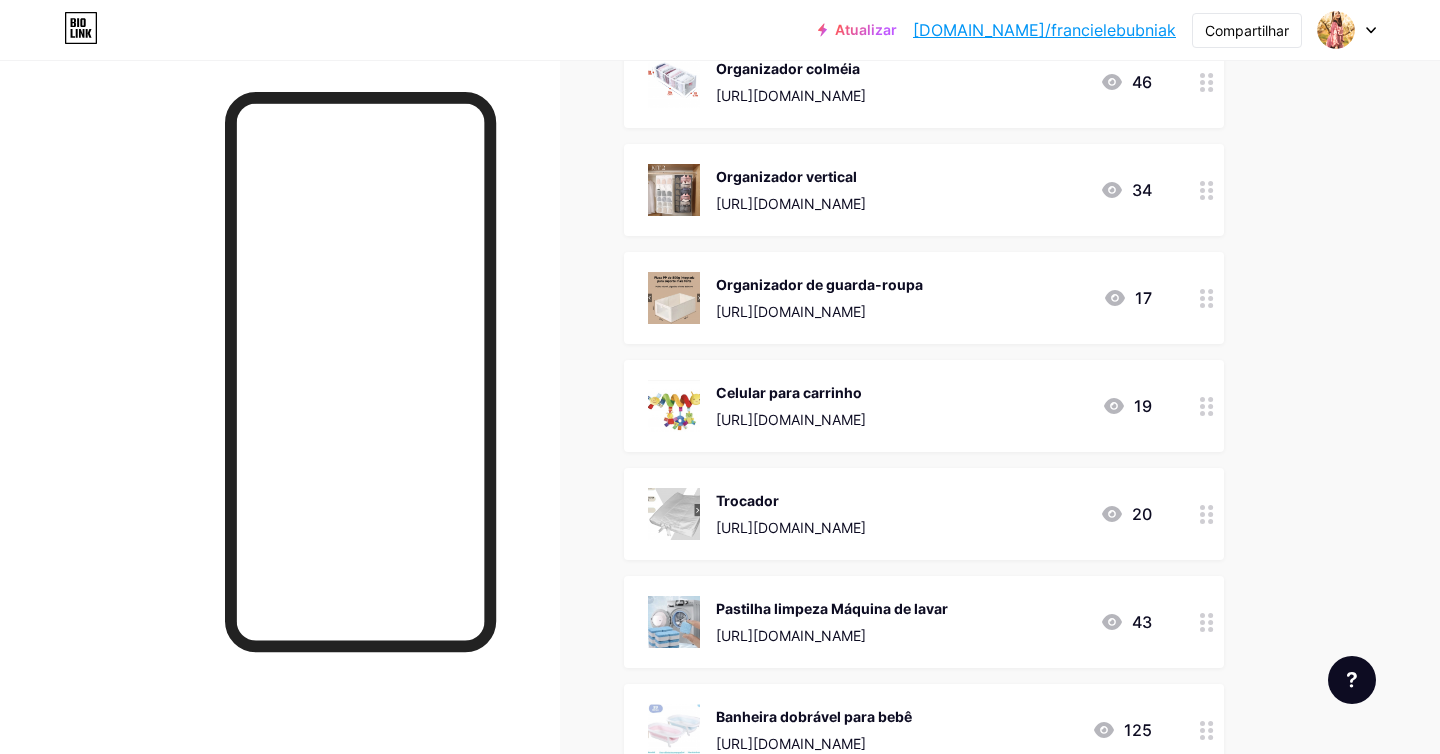 click on "[URL][DOMAIN_NAME]" at bounding box center (791, 311) 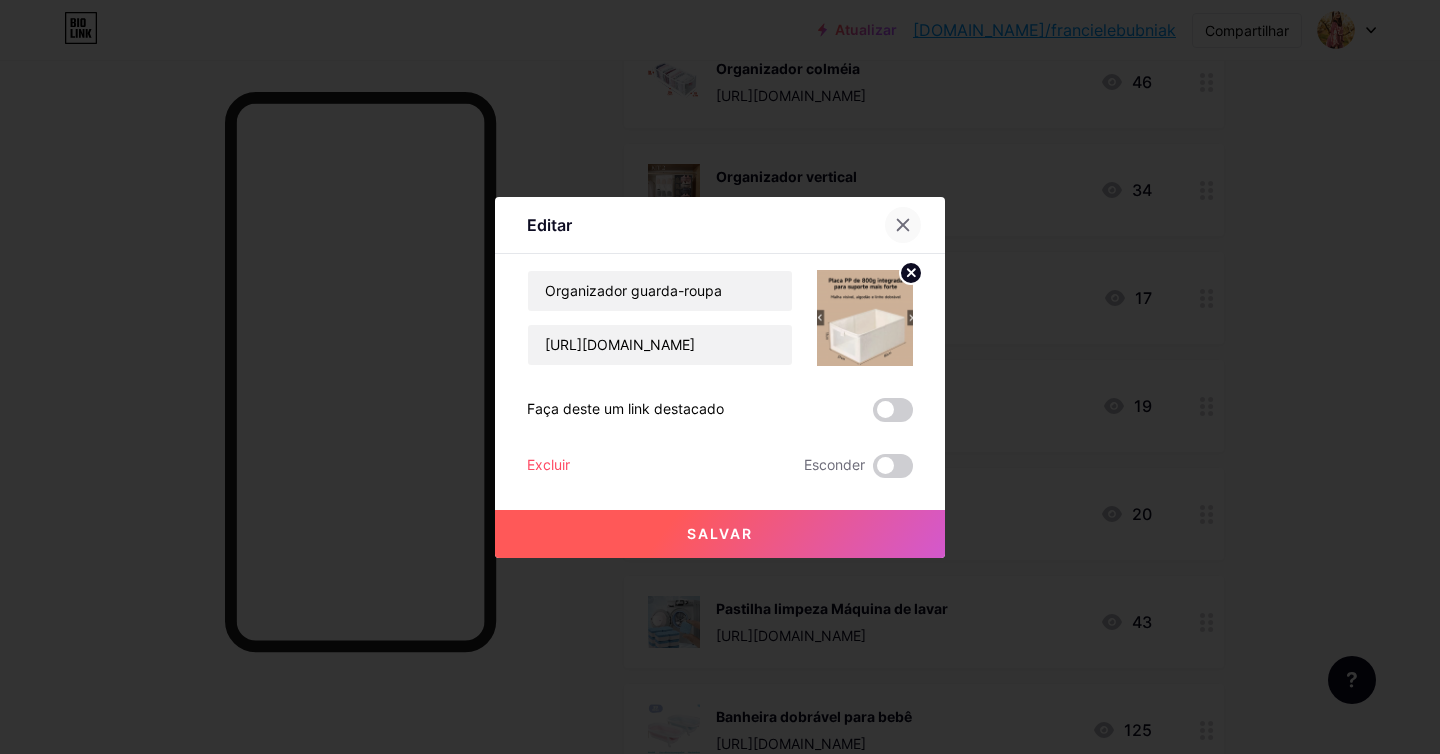 click 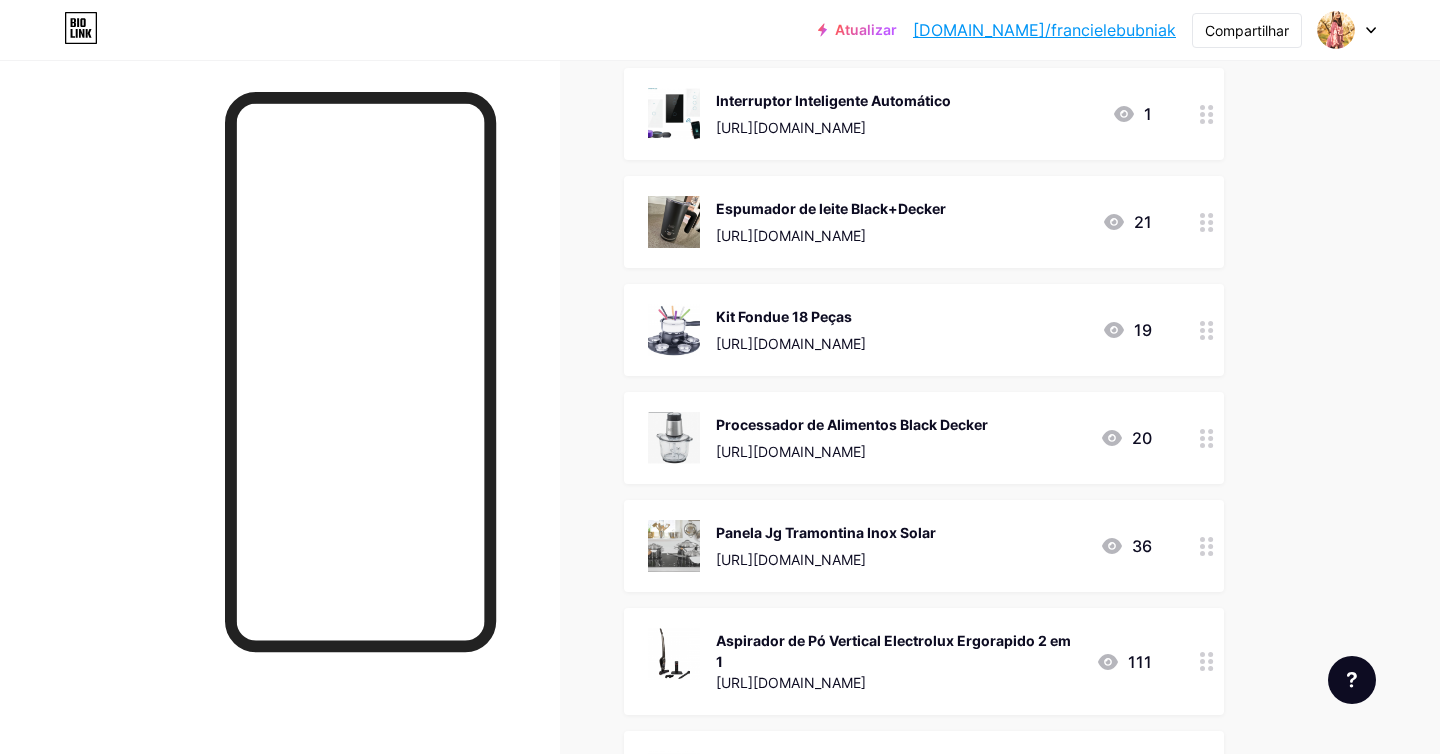 scroll, scrollTop: 1559, scrollLeft: 0, axis: vertical 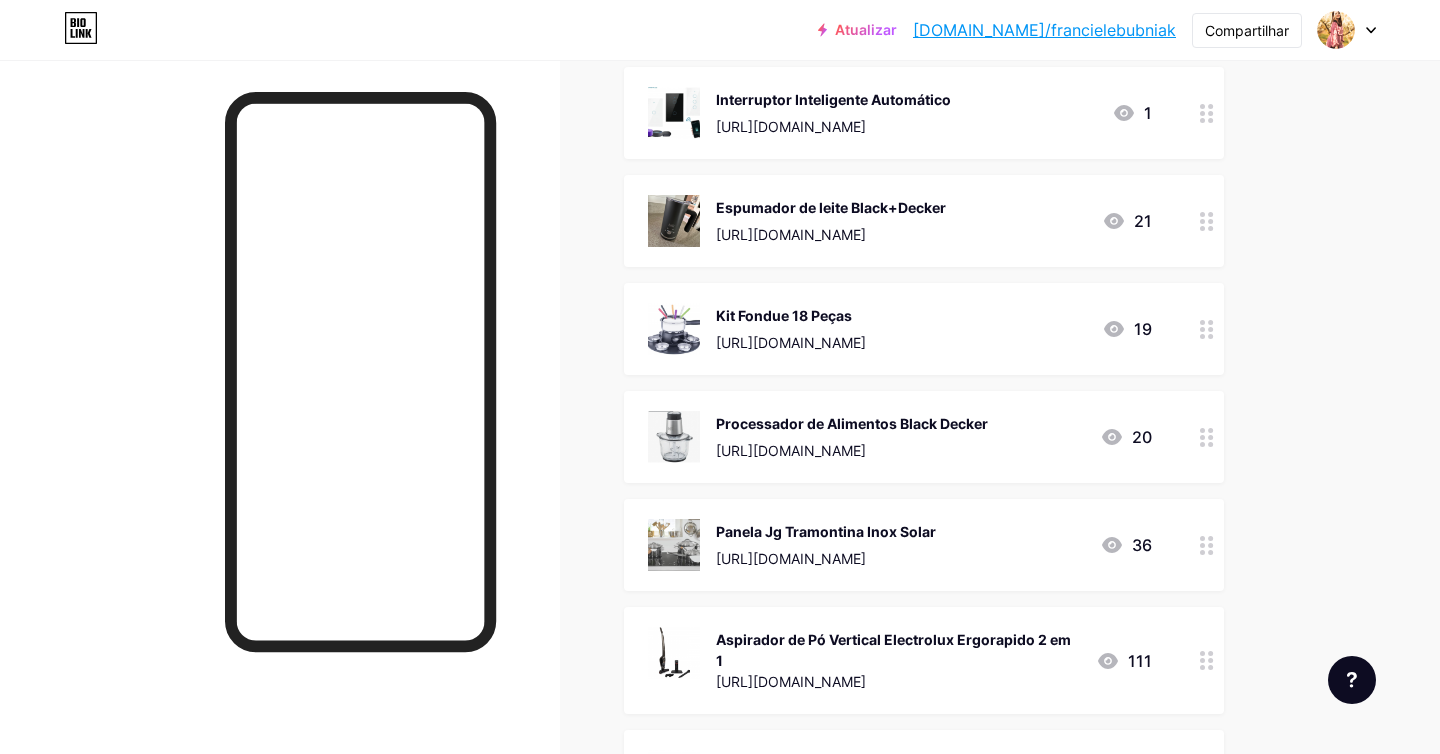 click on "Processador de Alimentos Black Decker" at bounding box center (852, 423) 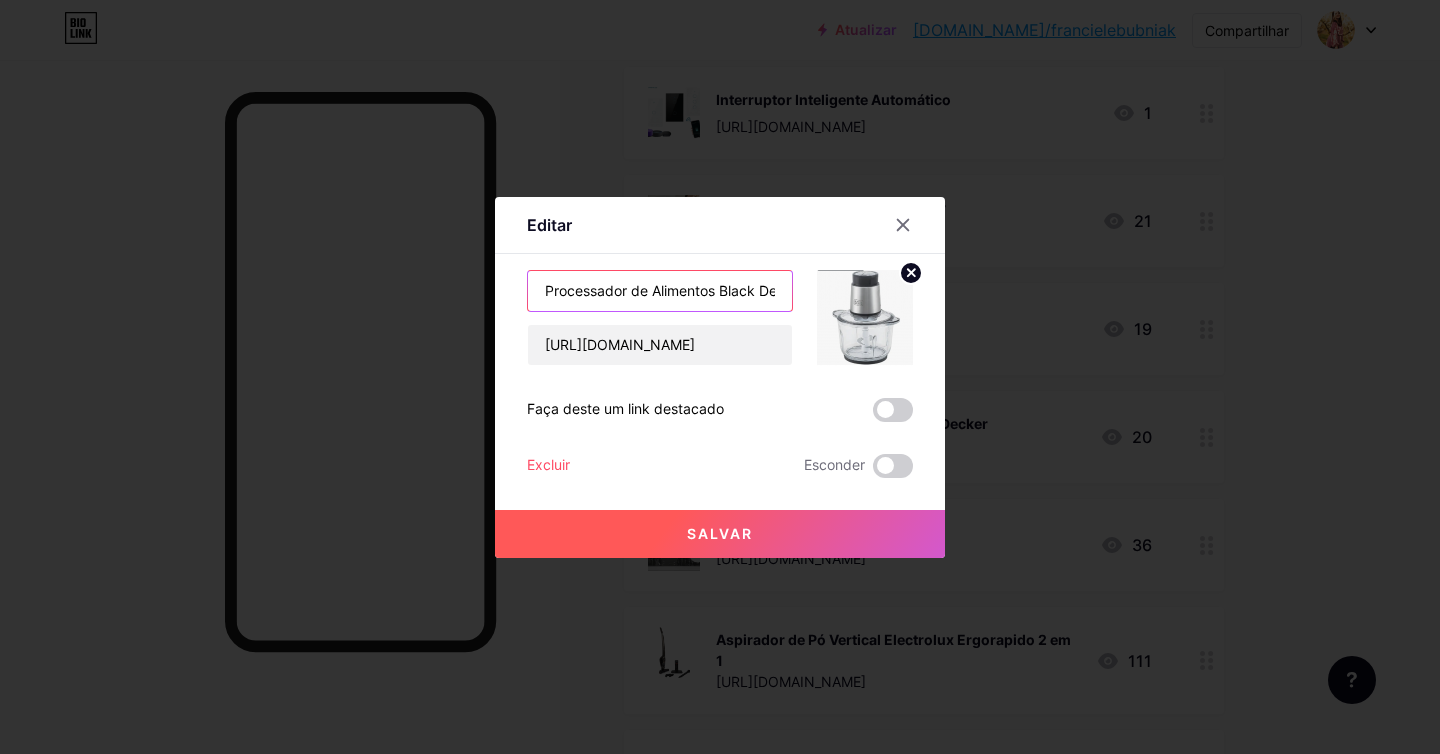 click on "Processador de Alimentos Black Decker" at bounding box center (660, 291) 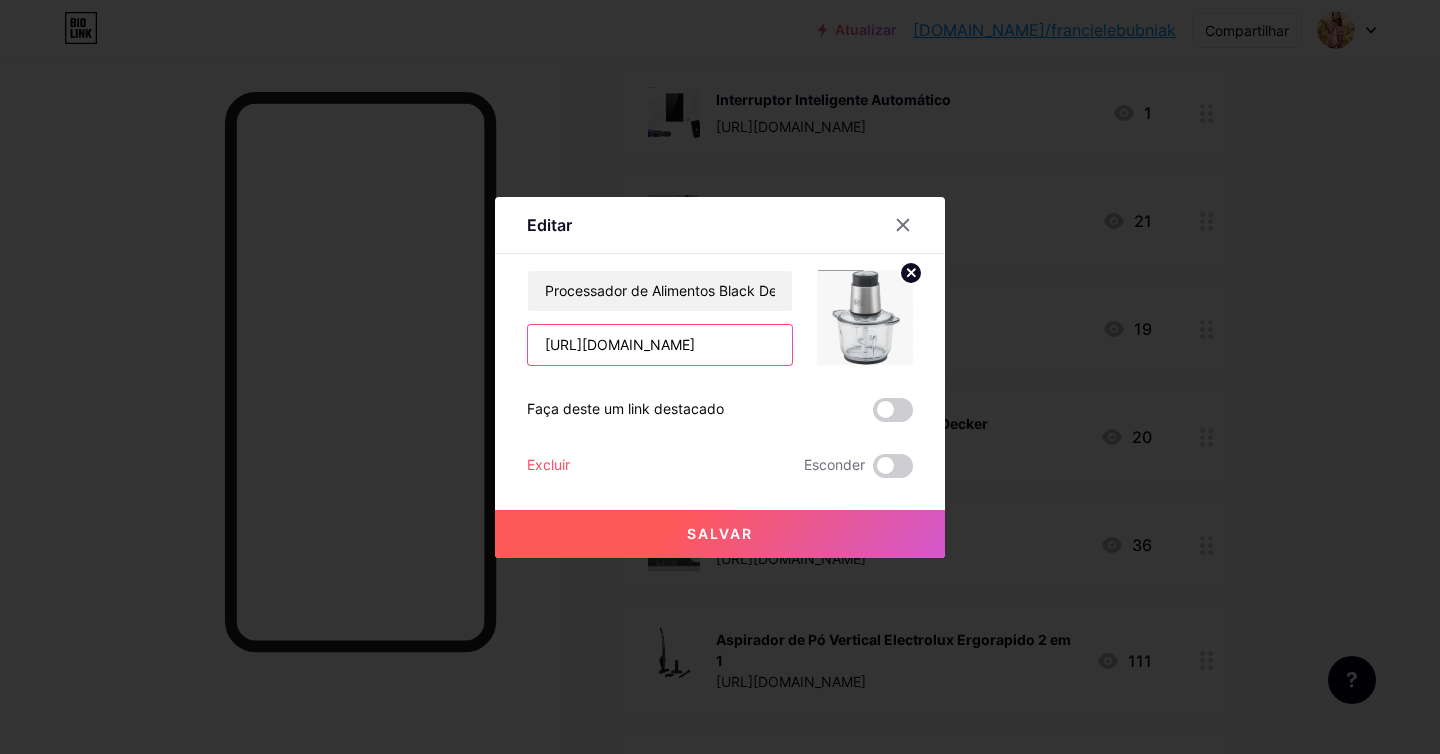click on "[URL][DOMAIN_NAME]" at bounding box center [660, 345] 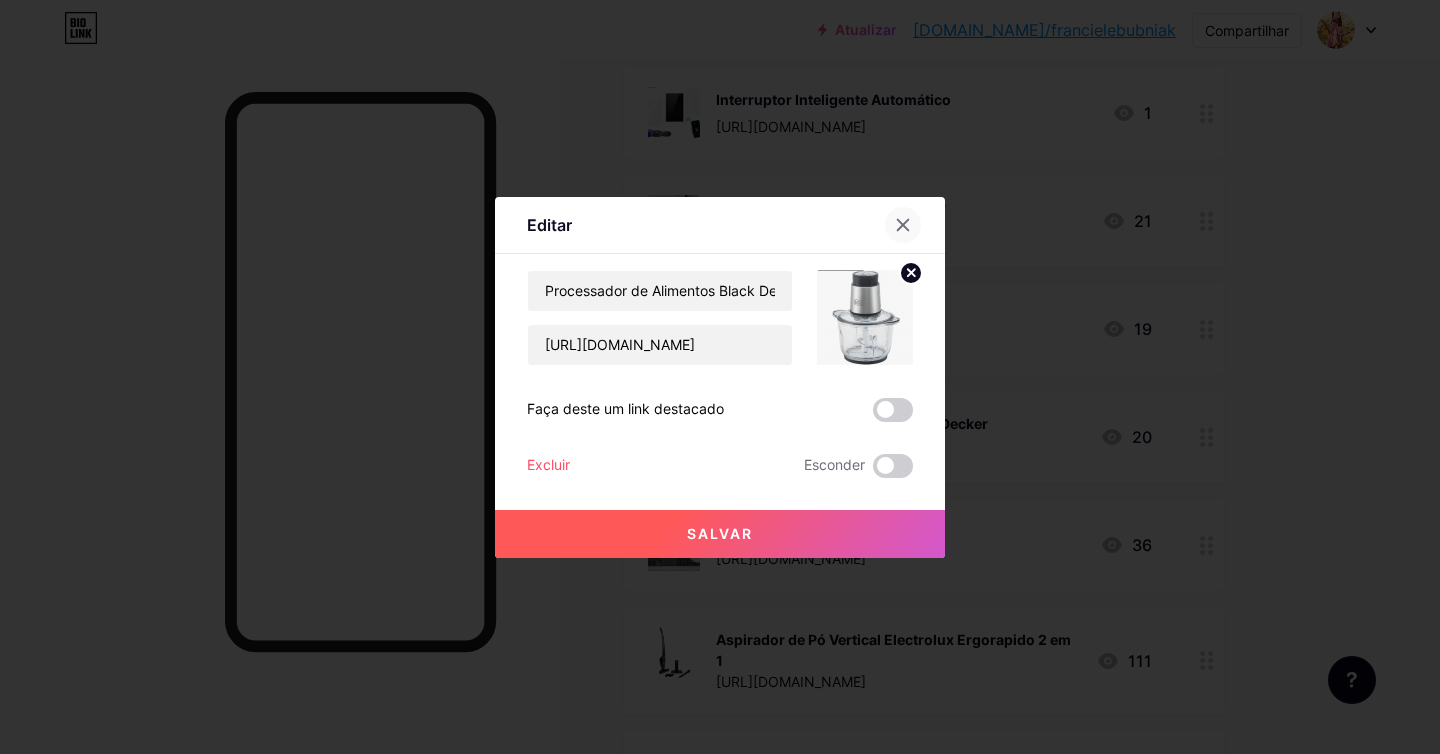 click 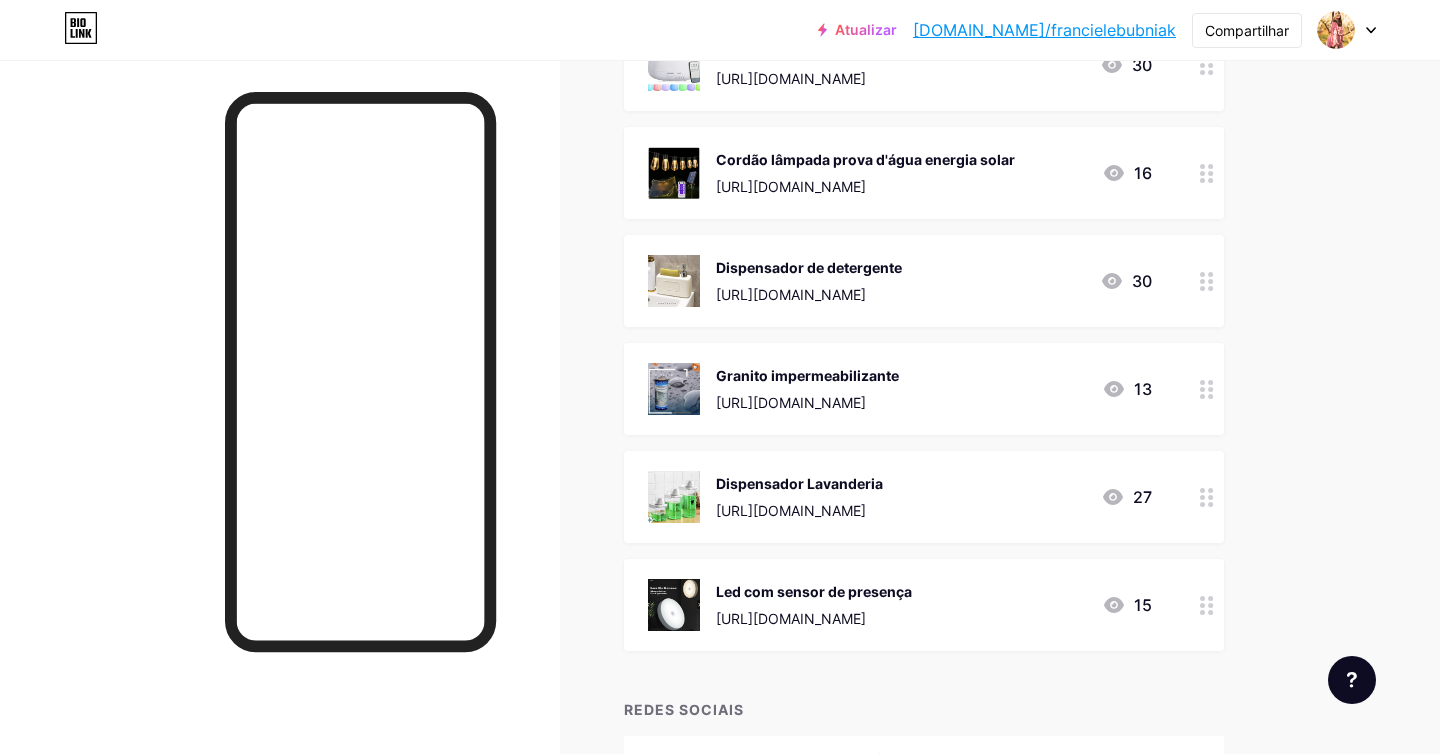 scroll, scrollTop: 5516, scrollLeft: 0, axis: vertical 